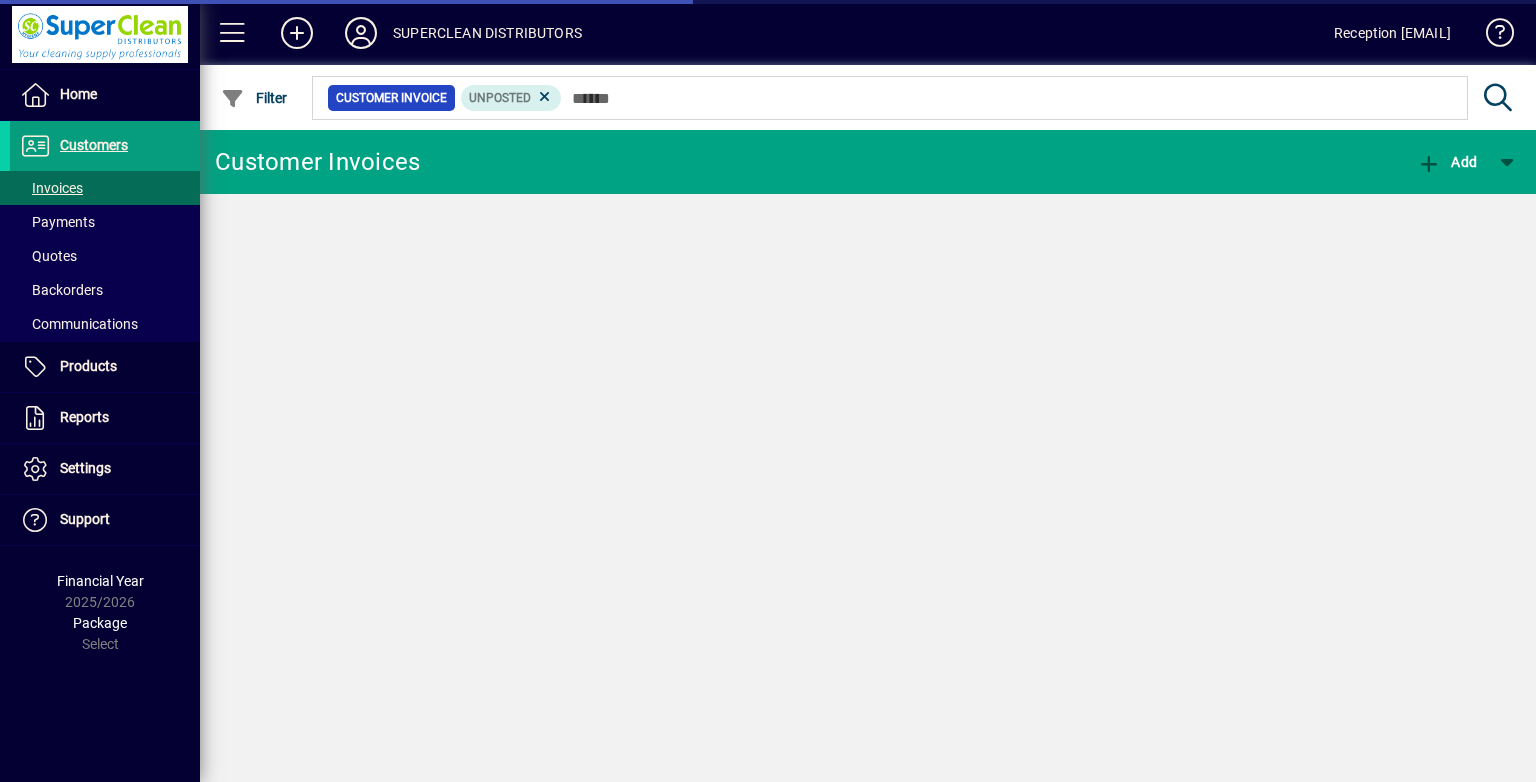 scroll, scrollTop: 0, scrollLeft: 0, axis: both 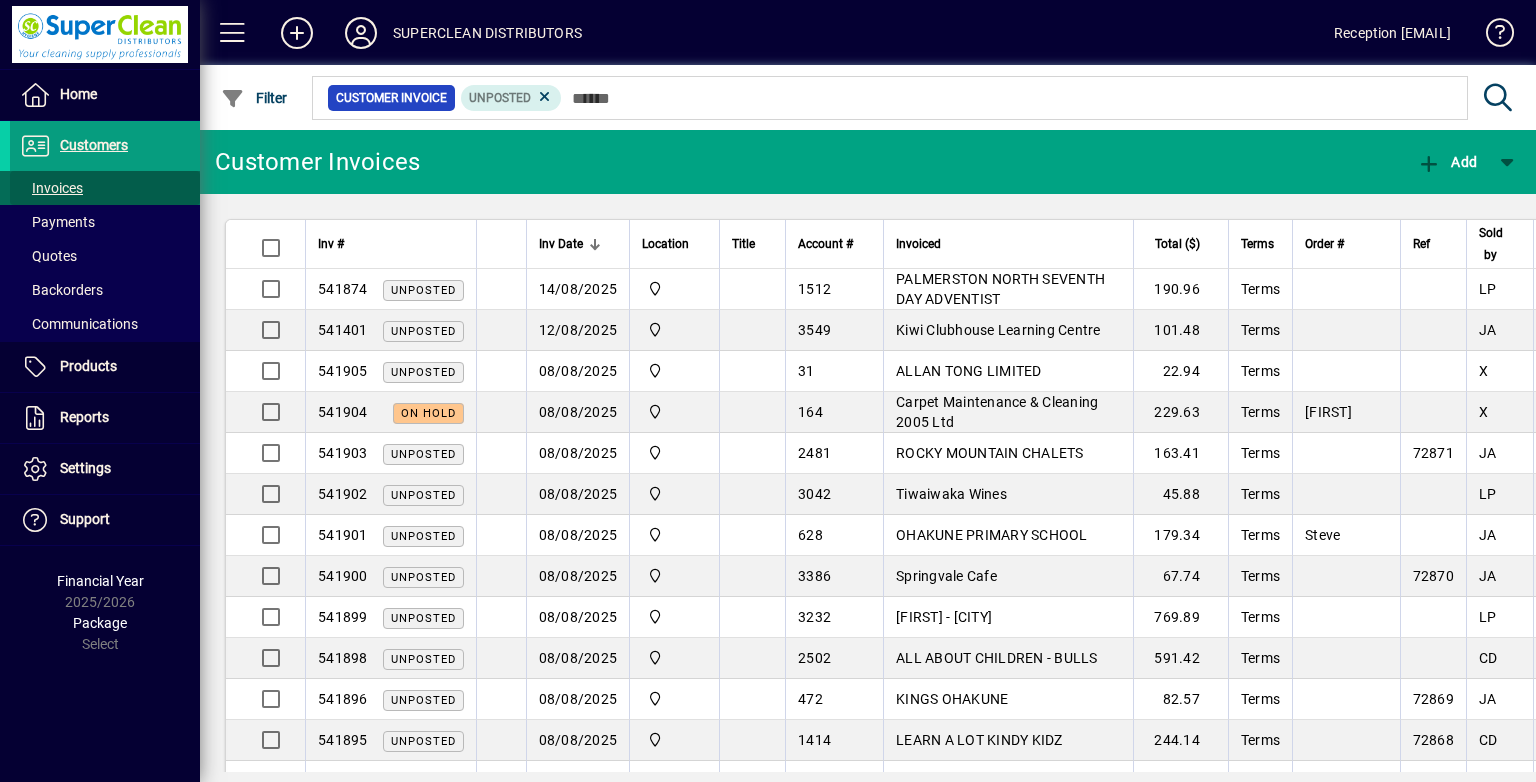 click at bounding box center [105, 188] 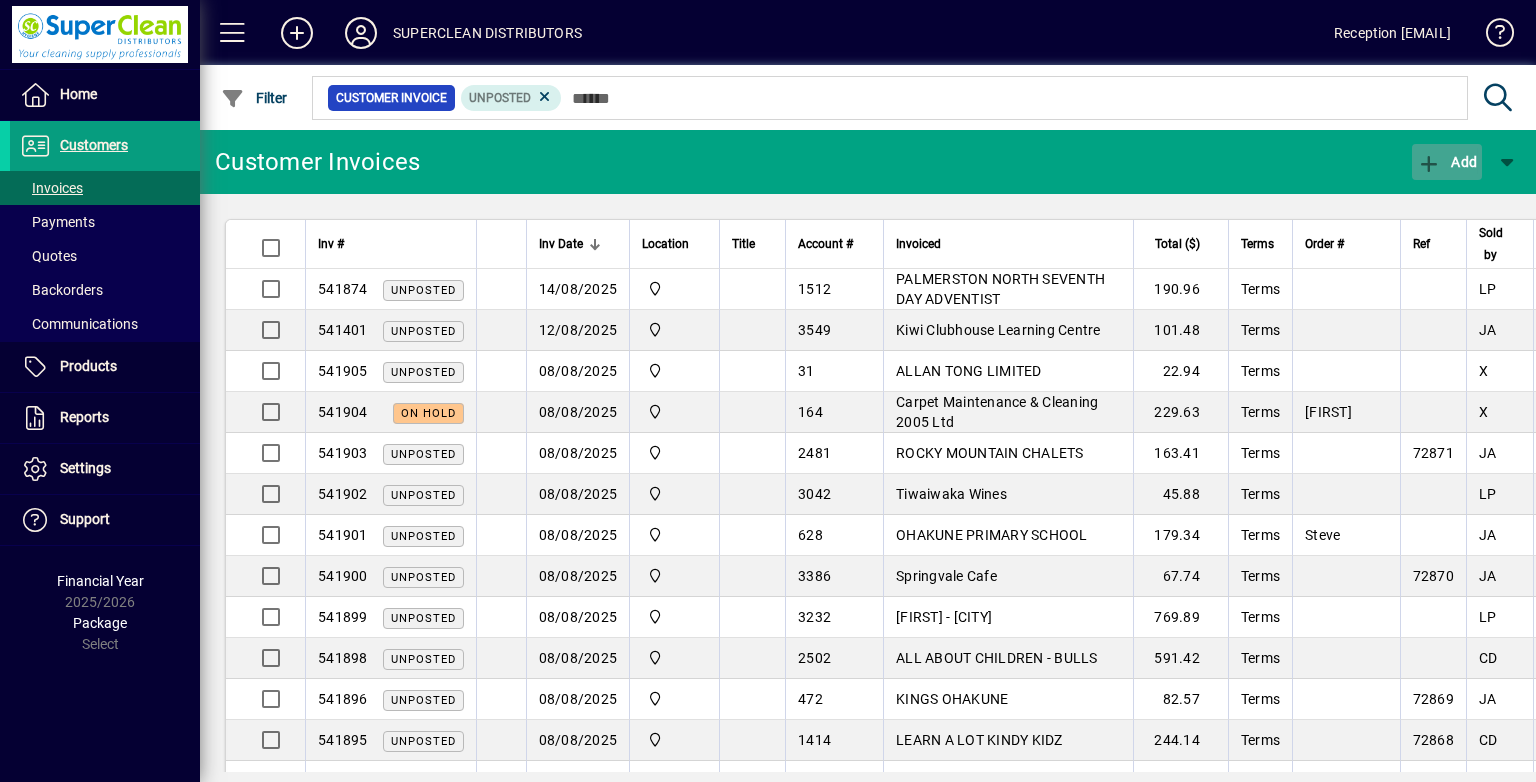 click 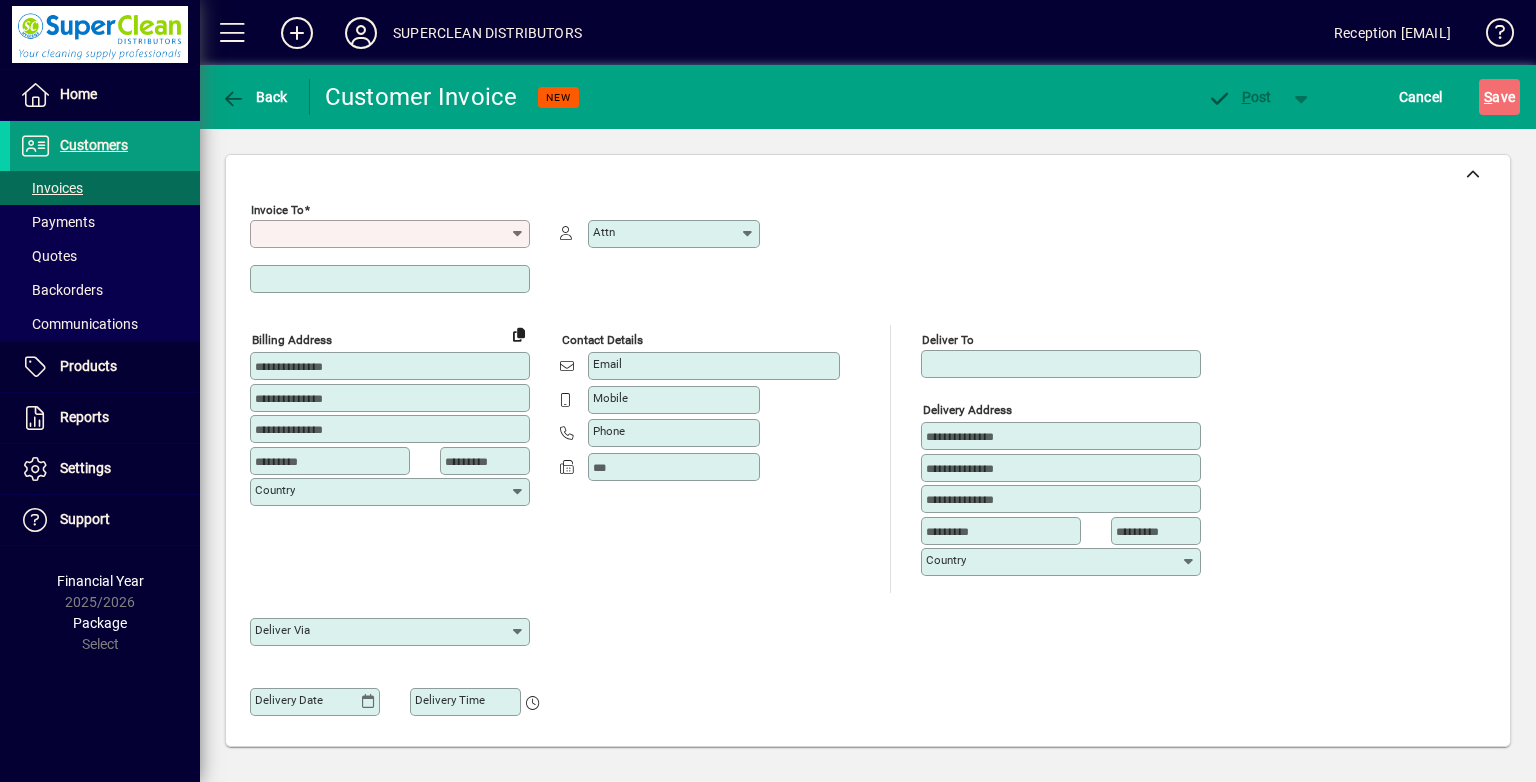 click on "Invoice To" at bounding box center [382, 234] 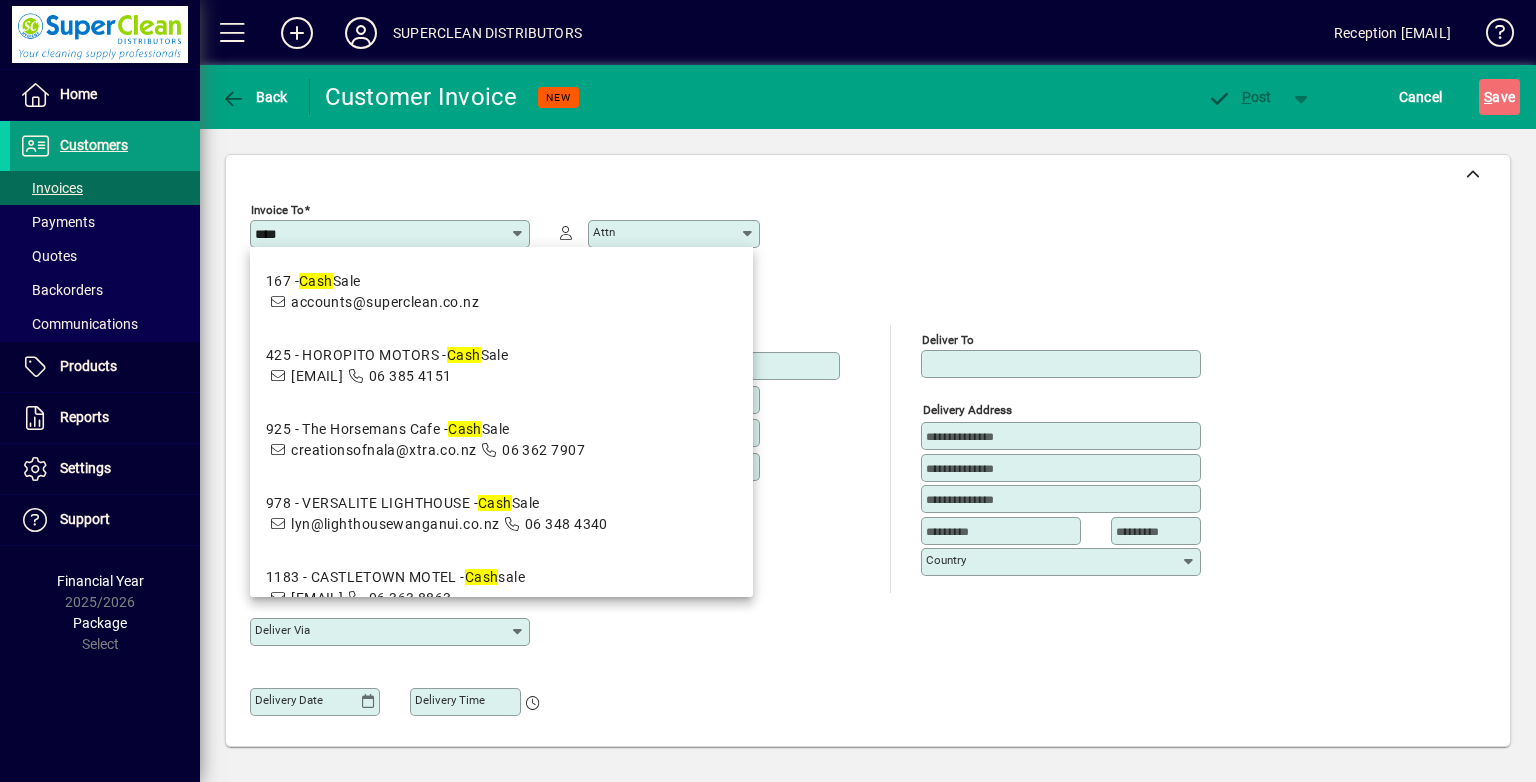 drag, startPoint x: 407, startPoint y: 286, endPoint x: 419, endPoint y: 292, distance: 13.416408 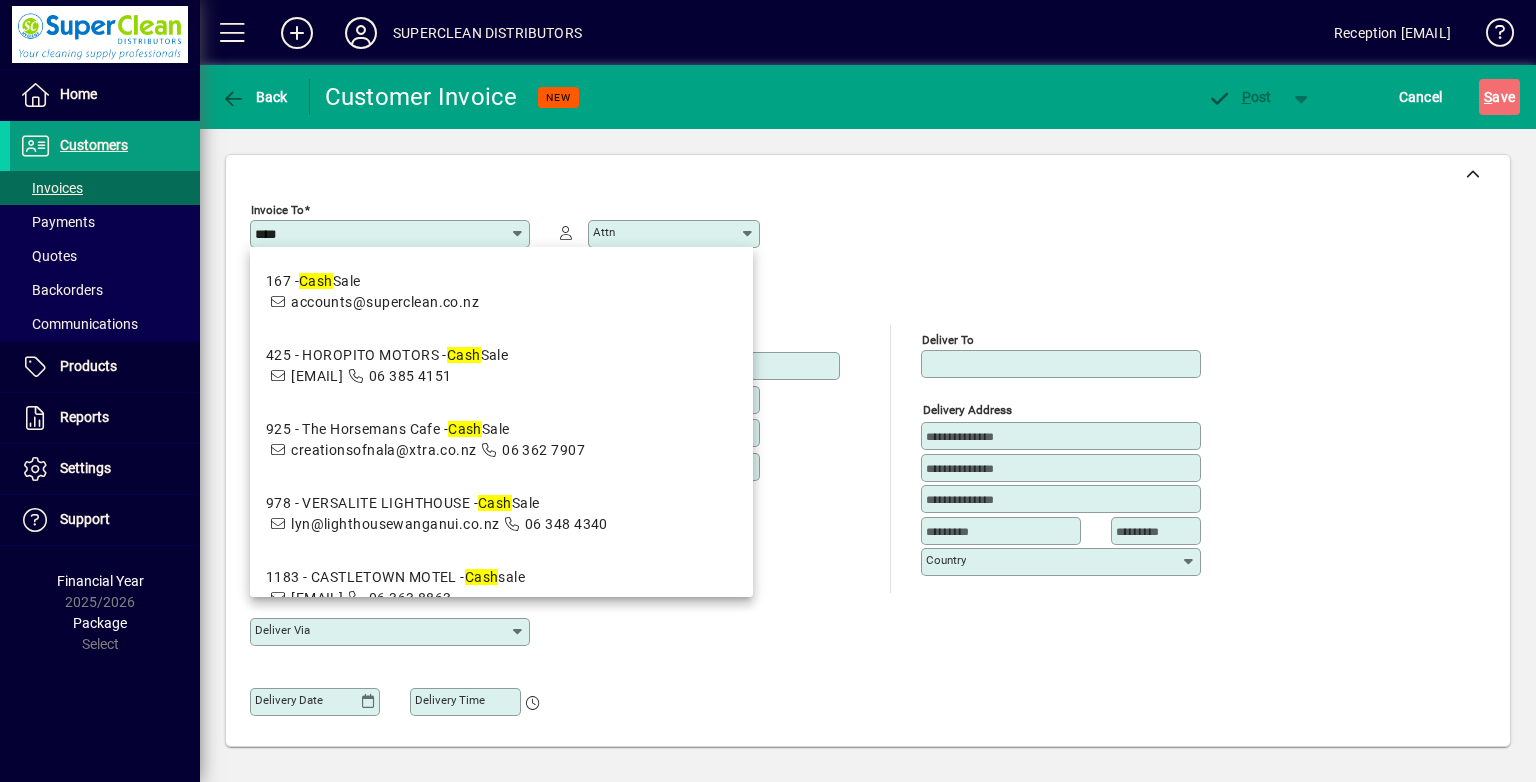 click on "167 -  Cash  Sale" at bounding box center (372, 281) 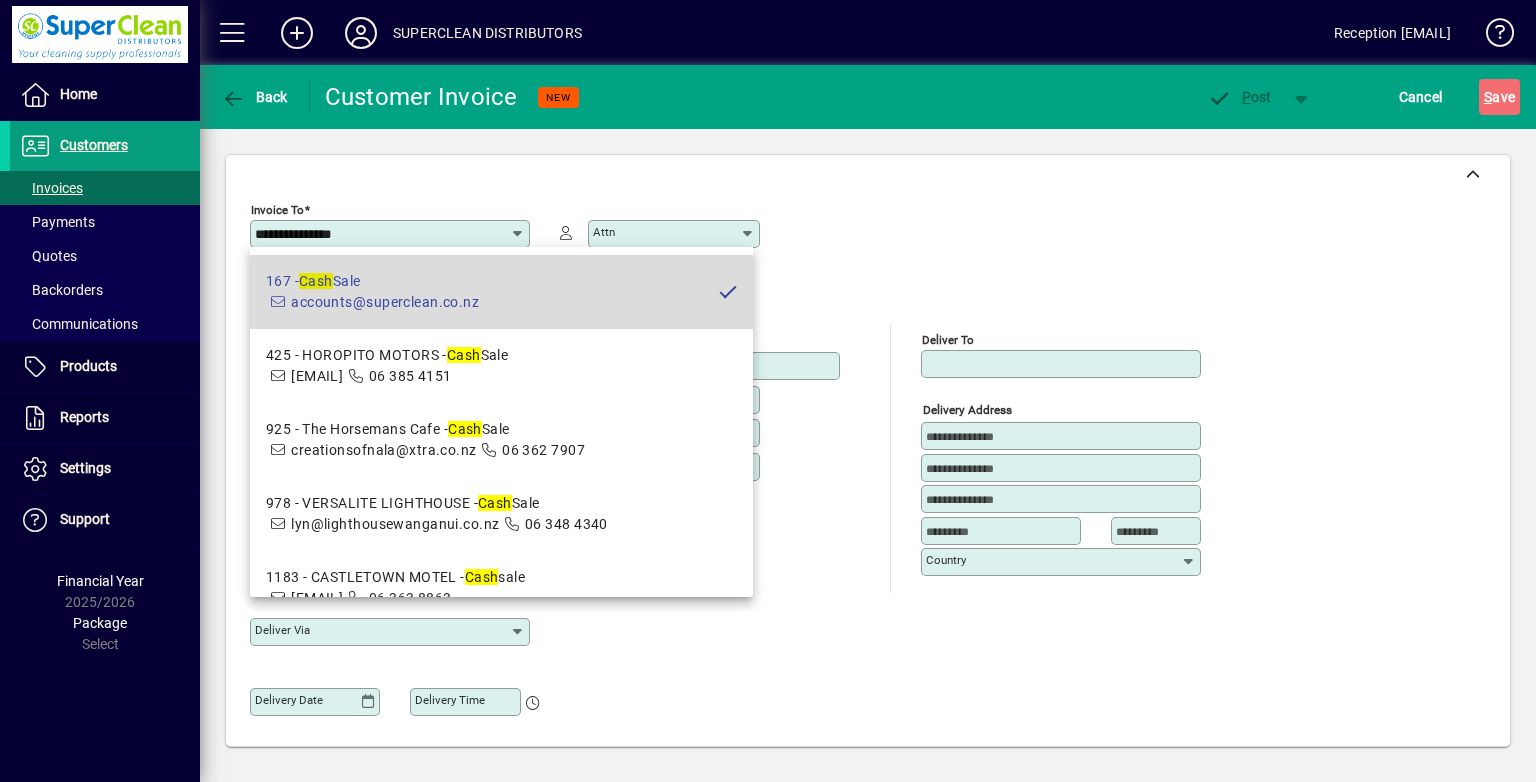 type on "**********" 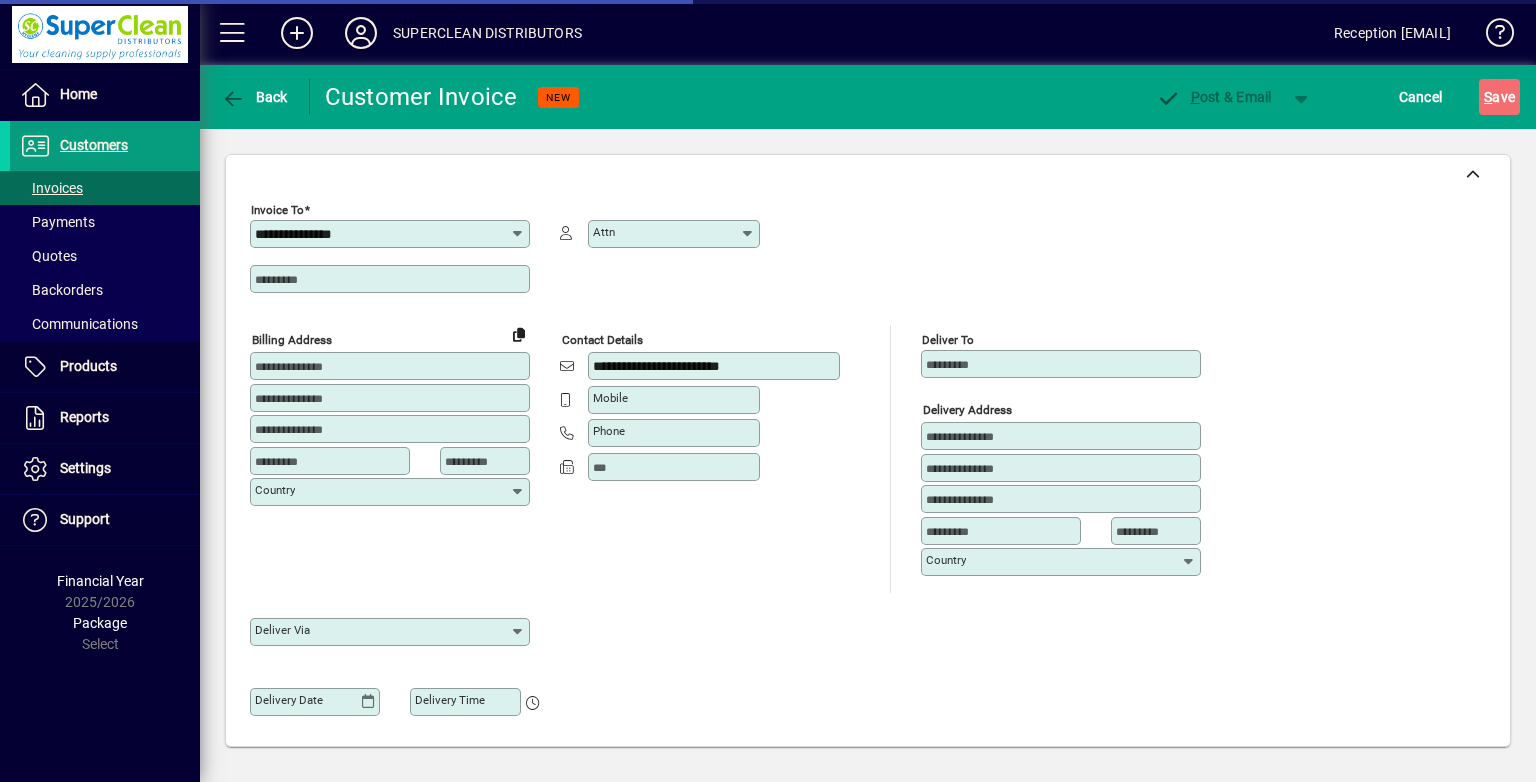 type on "**********" 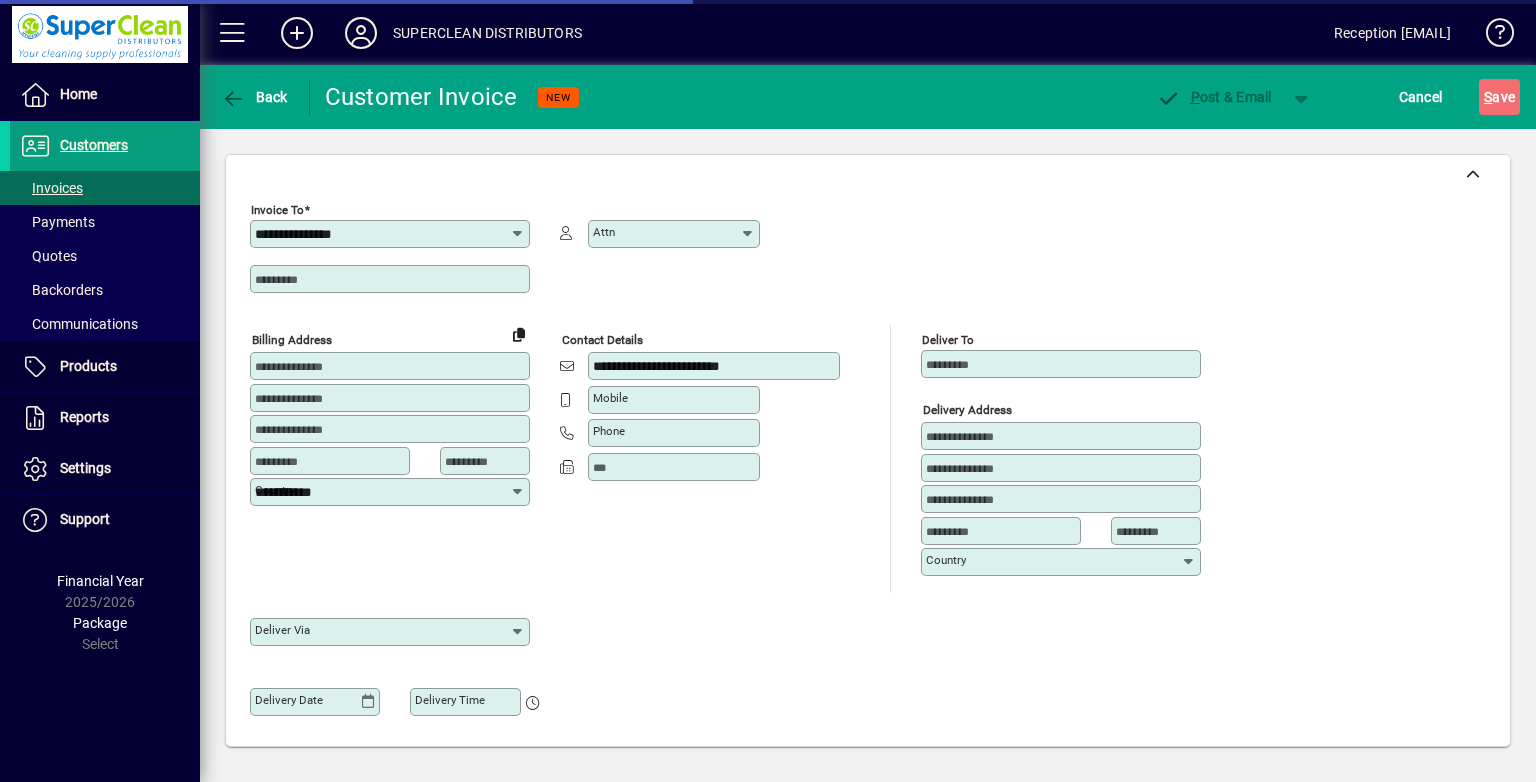 type on "**********" 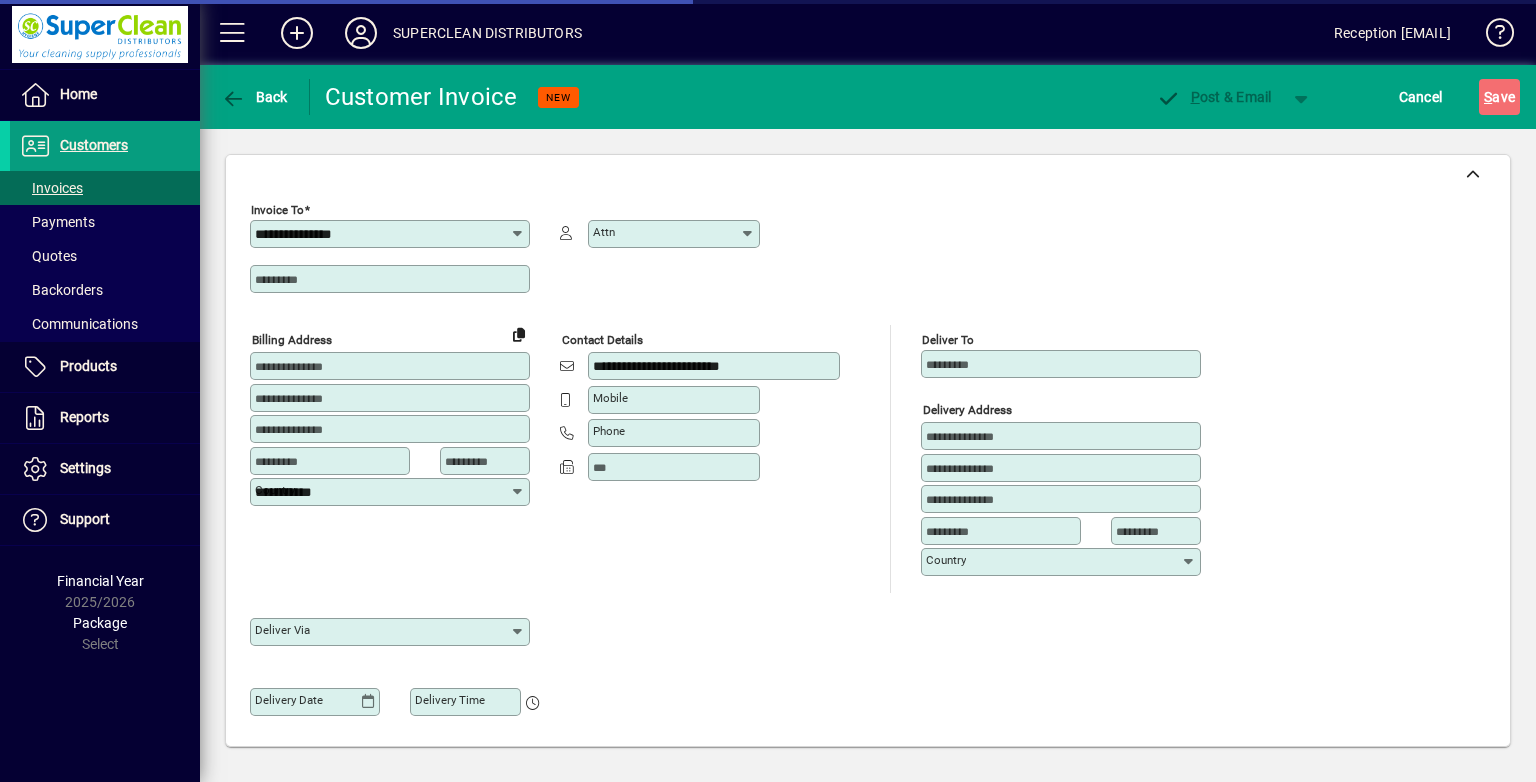 type on "**********" 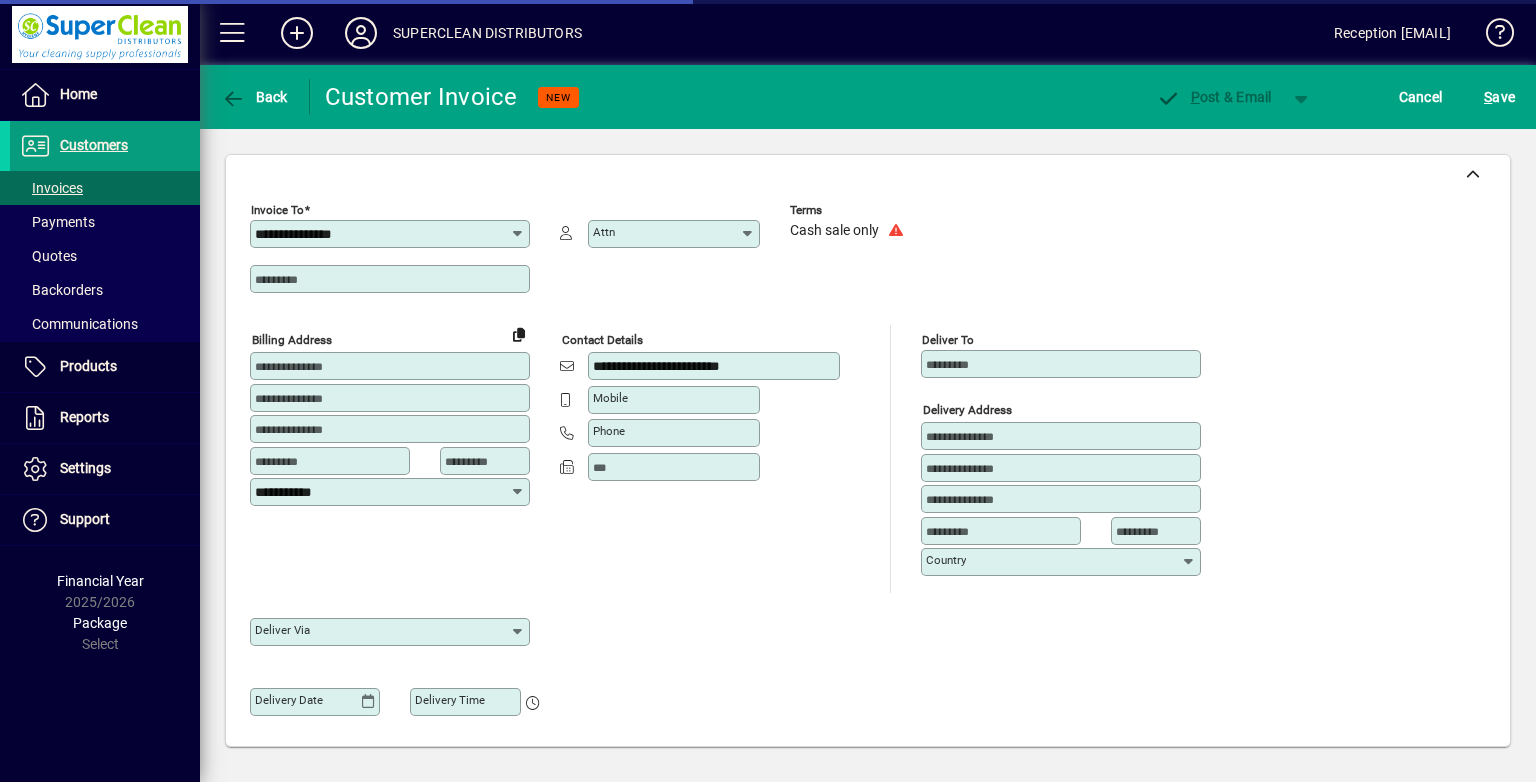 drag, startPoint x: 1535, startPoint y: 616, endPoint x: 1523, endPoint y: 617, distance: 12.0415945 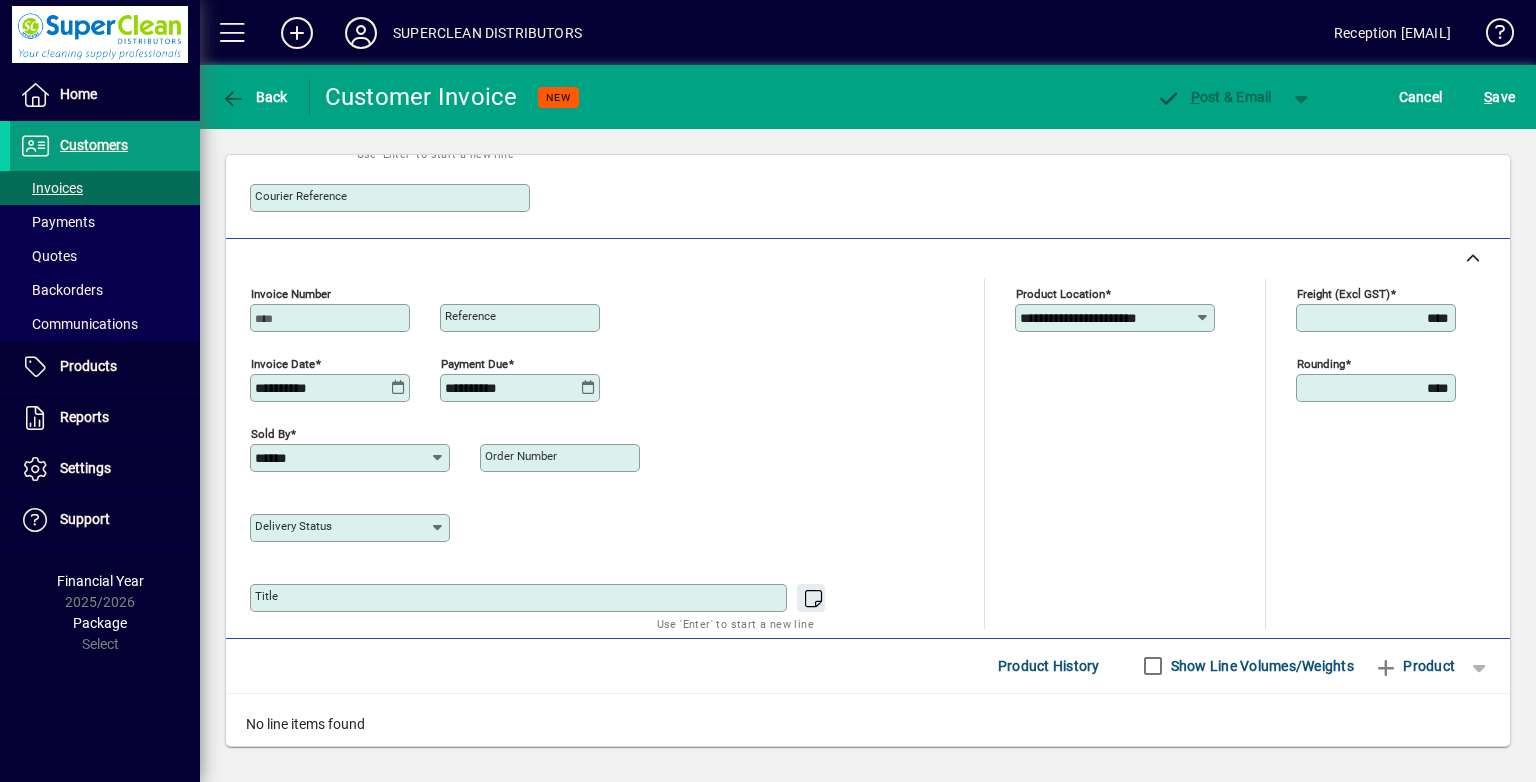 scroll, scrollTop: 760, scrollLeft: 0, axis: vertical 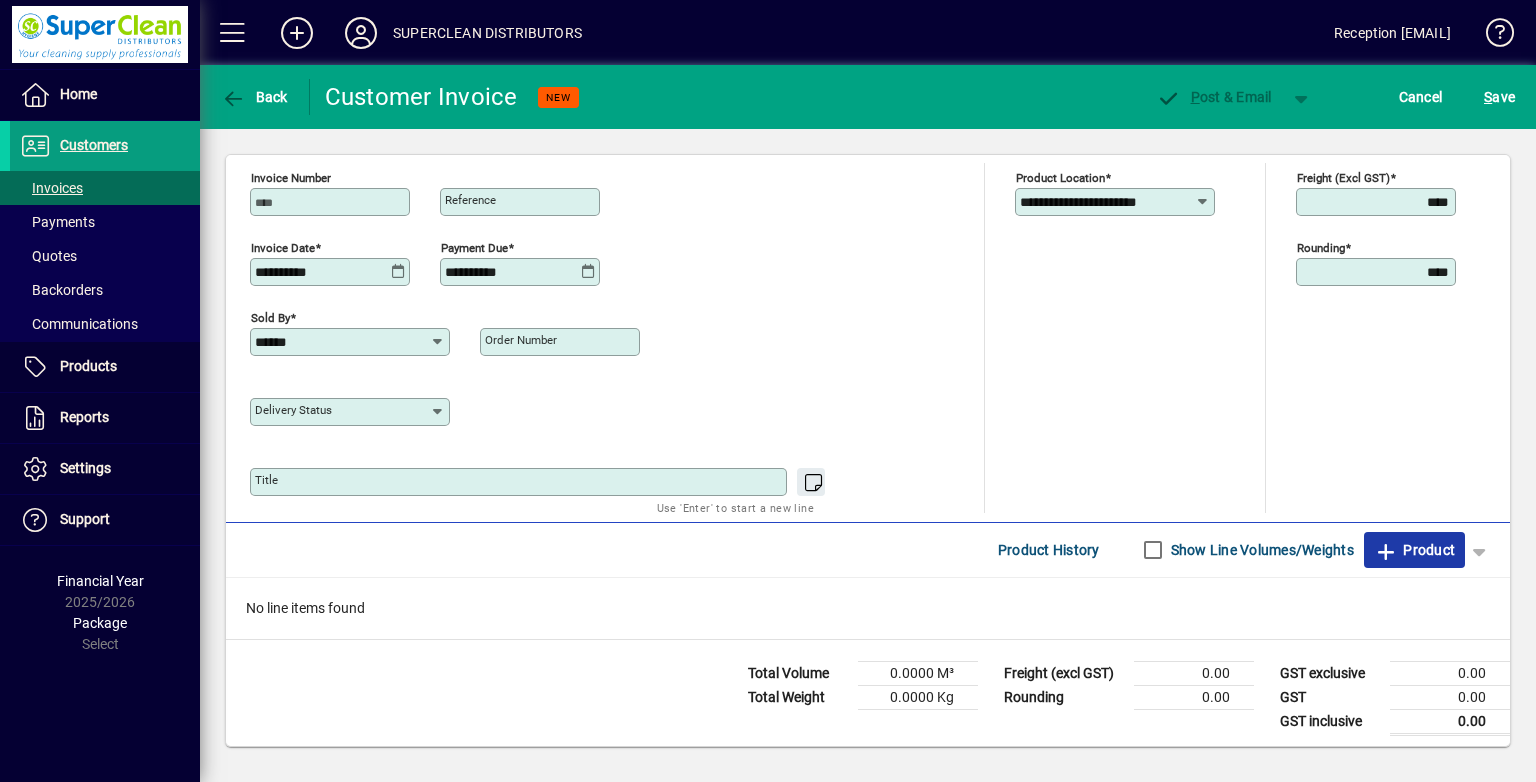 click on "Product" 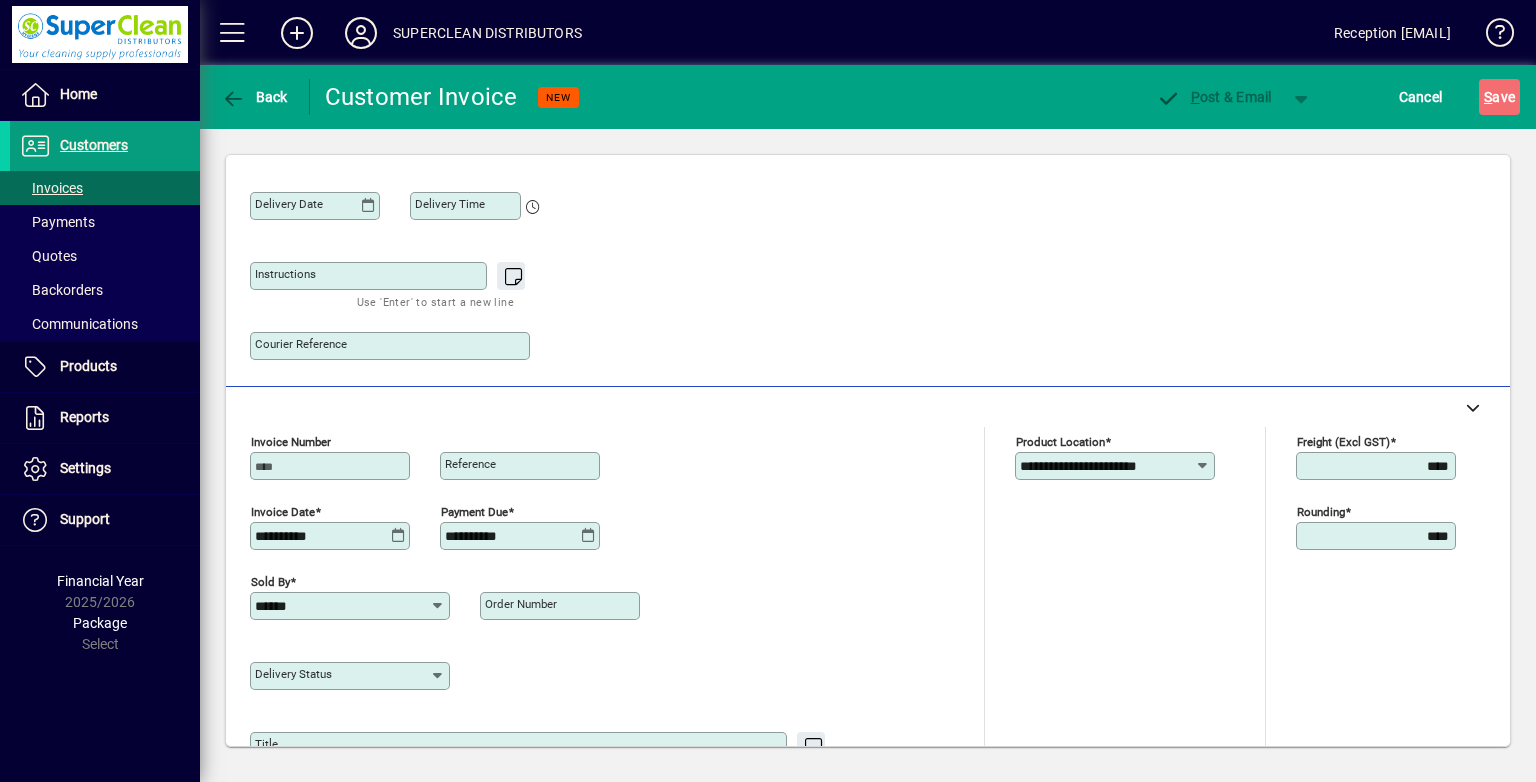 scroll, scrollTop: 44, scrollLeft: 0, axis: vertical 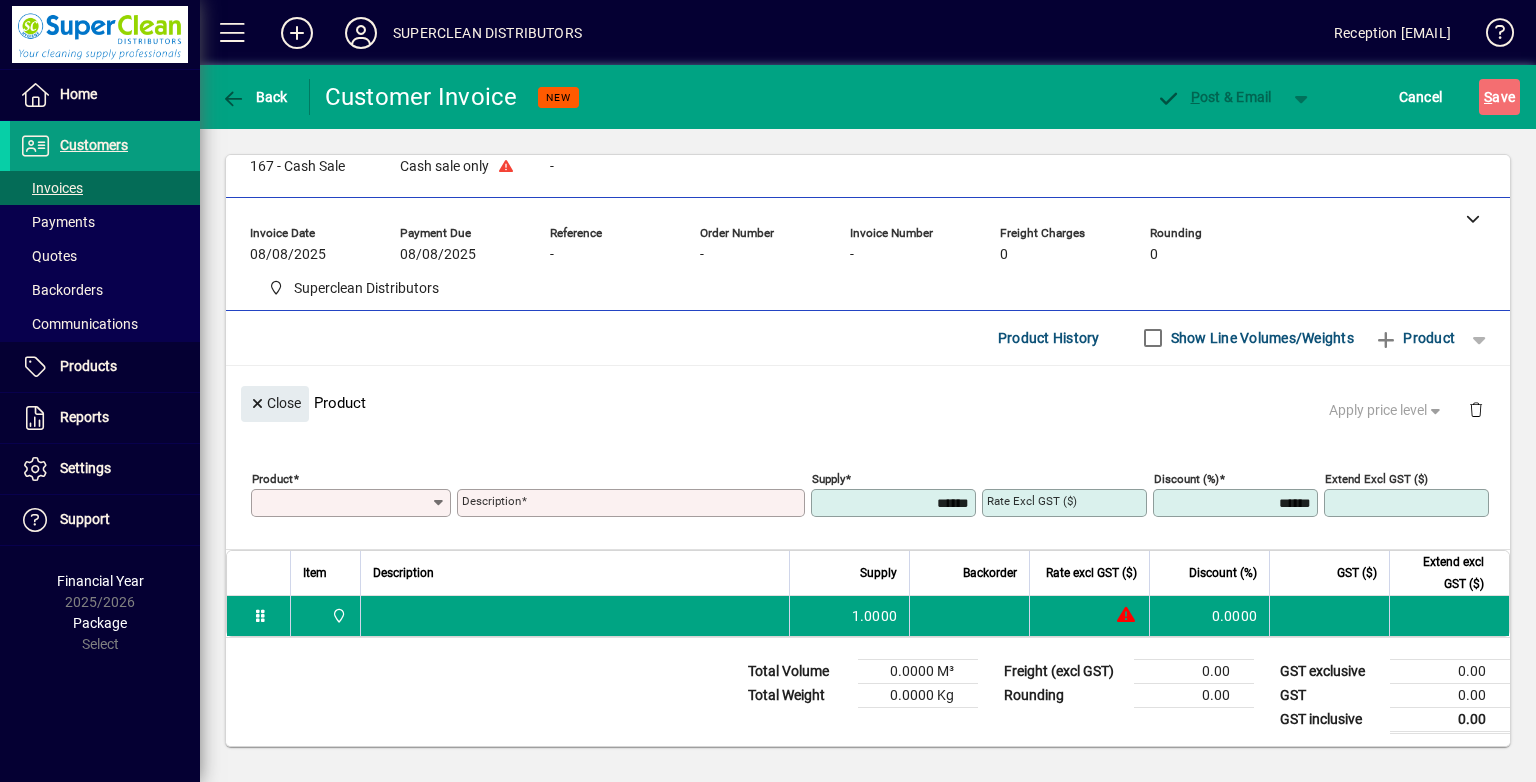 click on "Product" at bounding box center (343, 503) 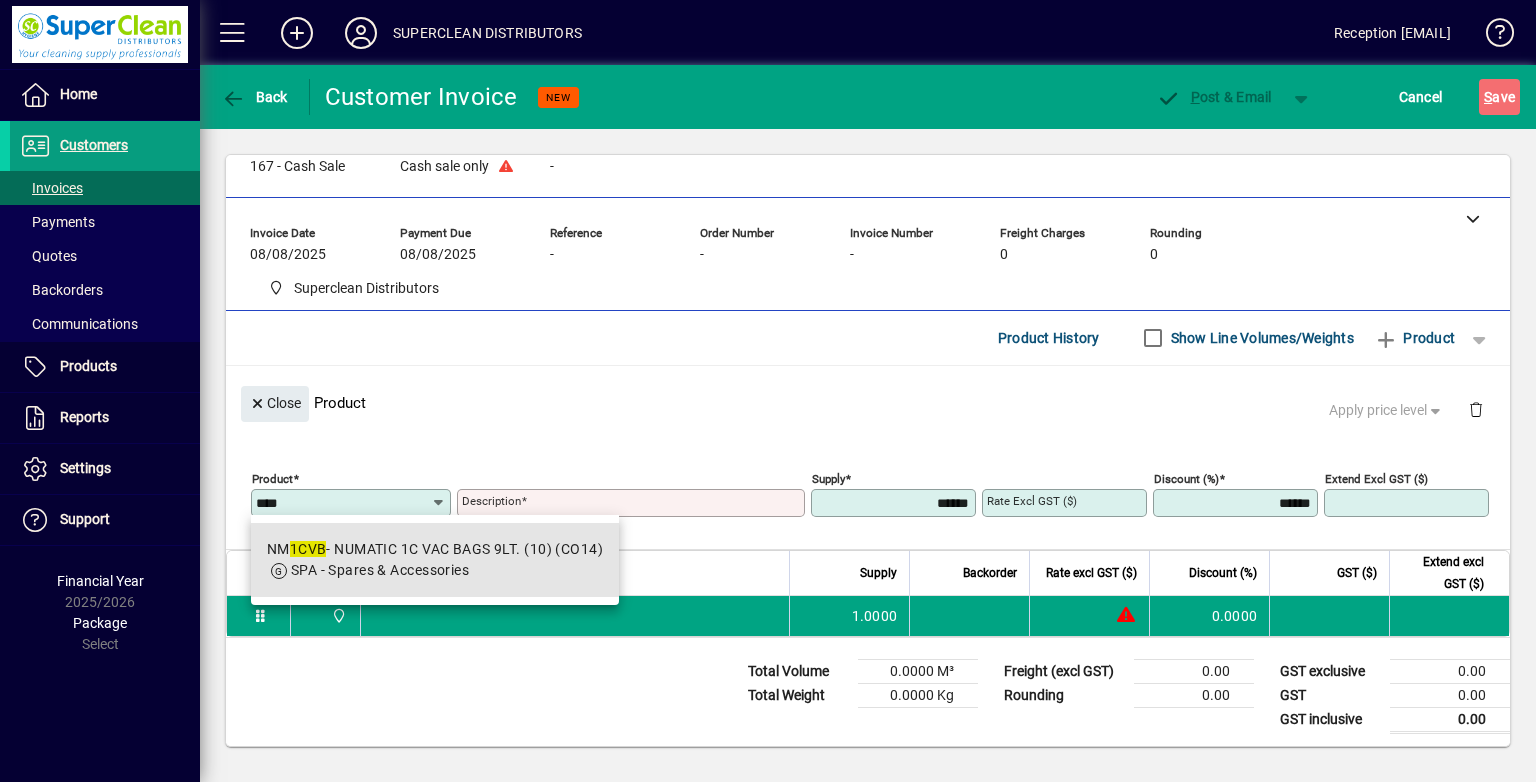 drag, startPoint x: 328, startPoint y: 548, endPoint x: 317, endPoint y: 534, distance: 17.804493 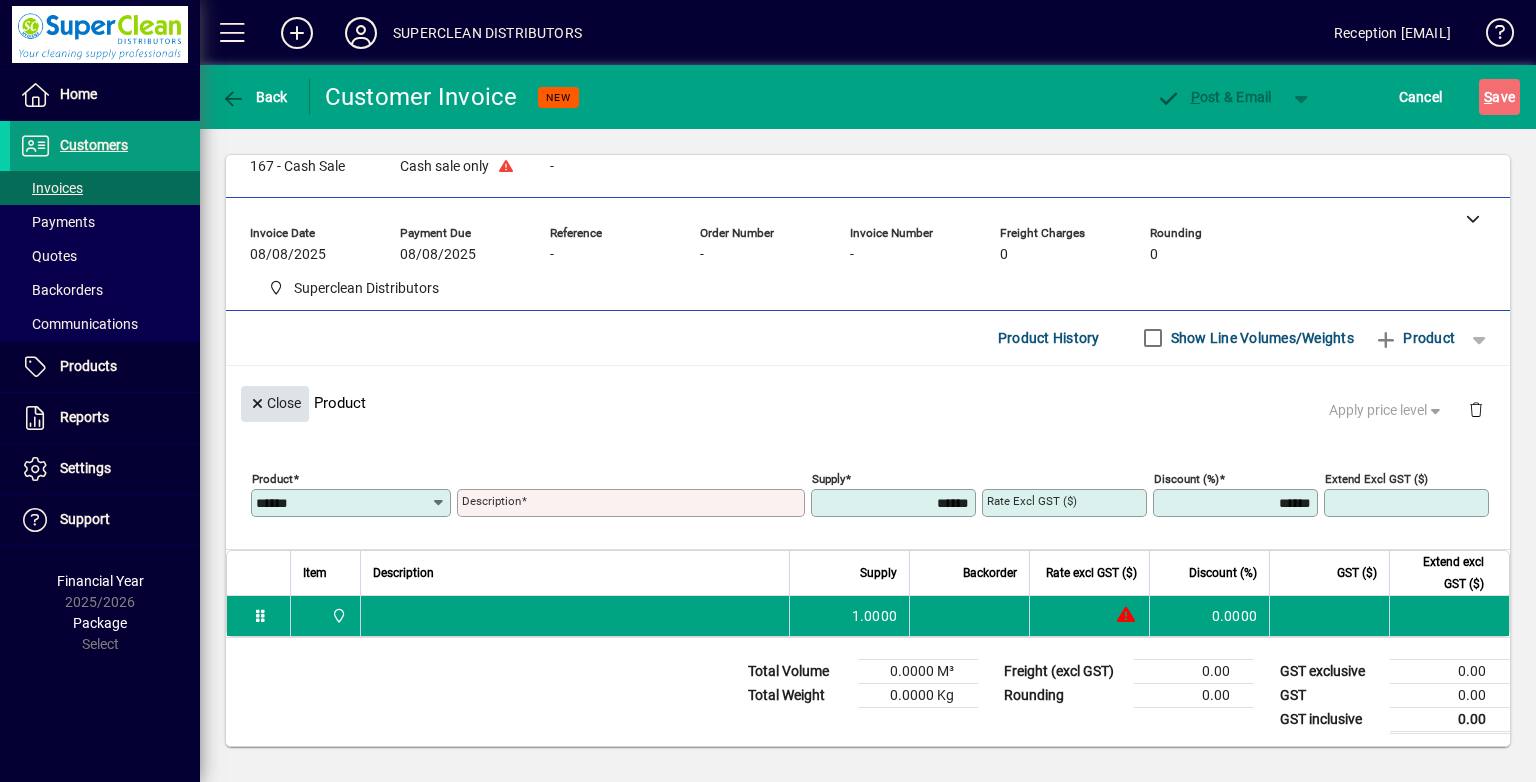 type on "**********" 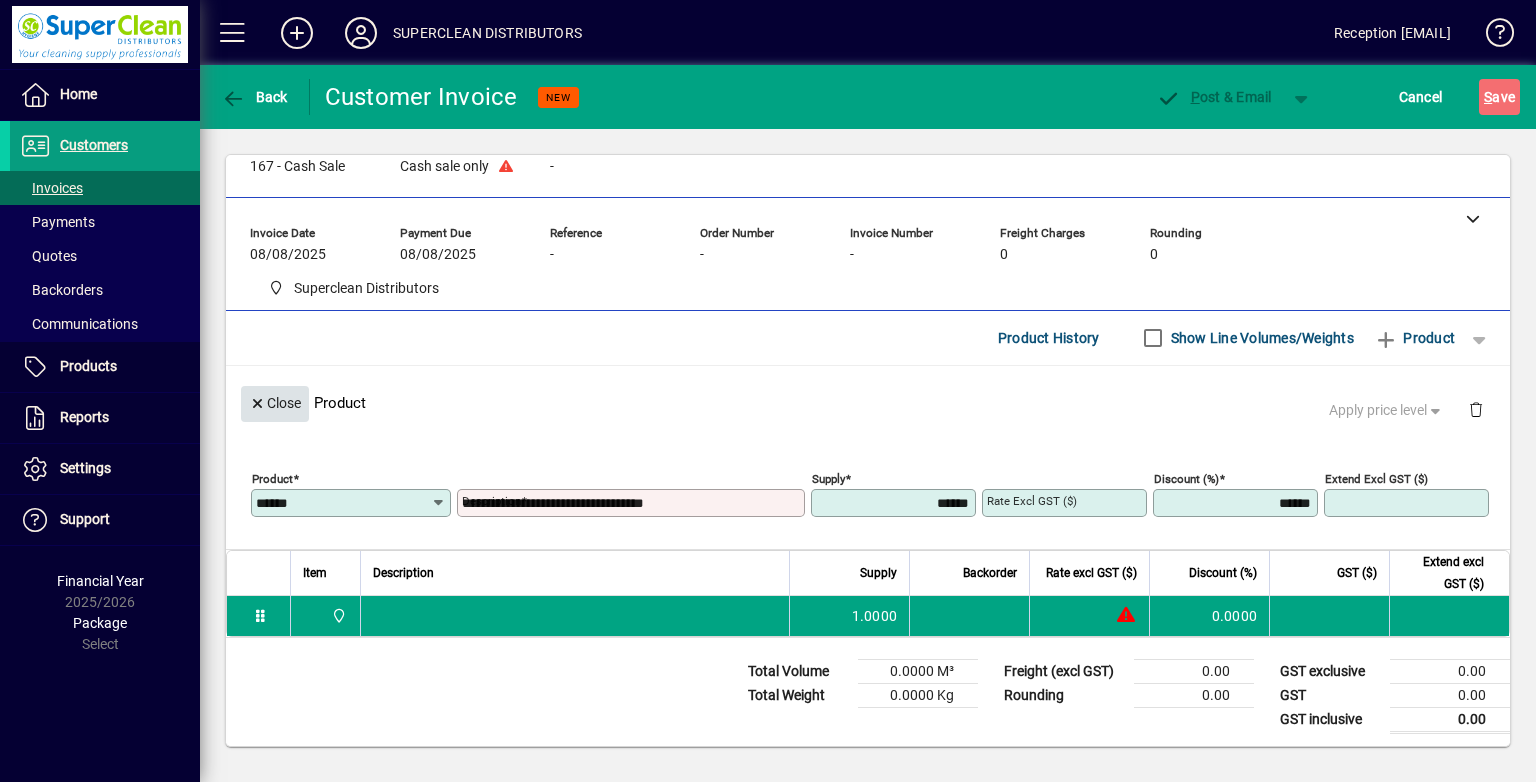 type on "*******" 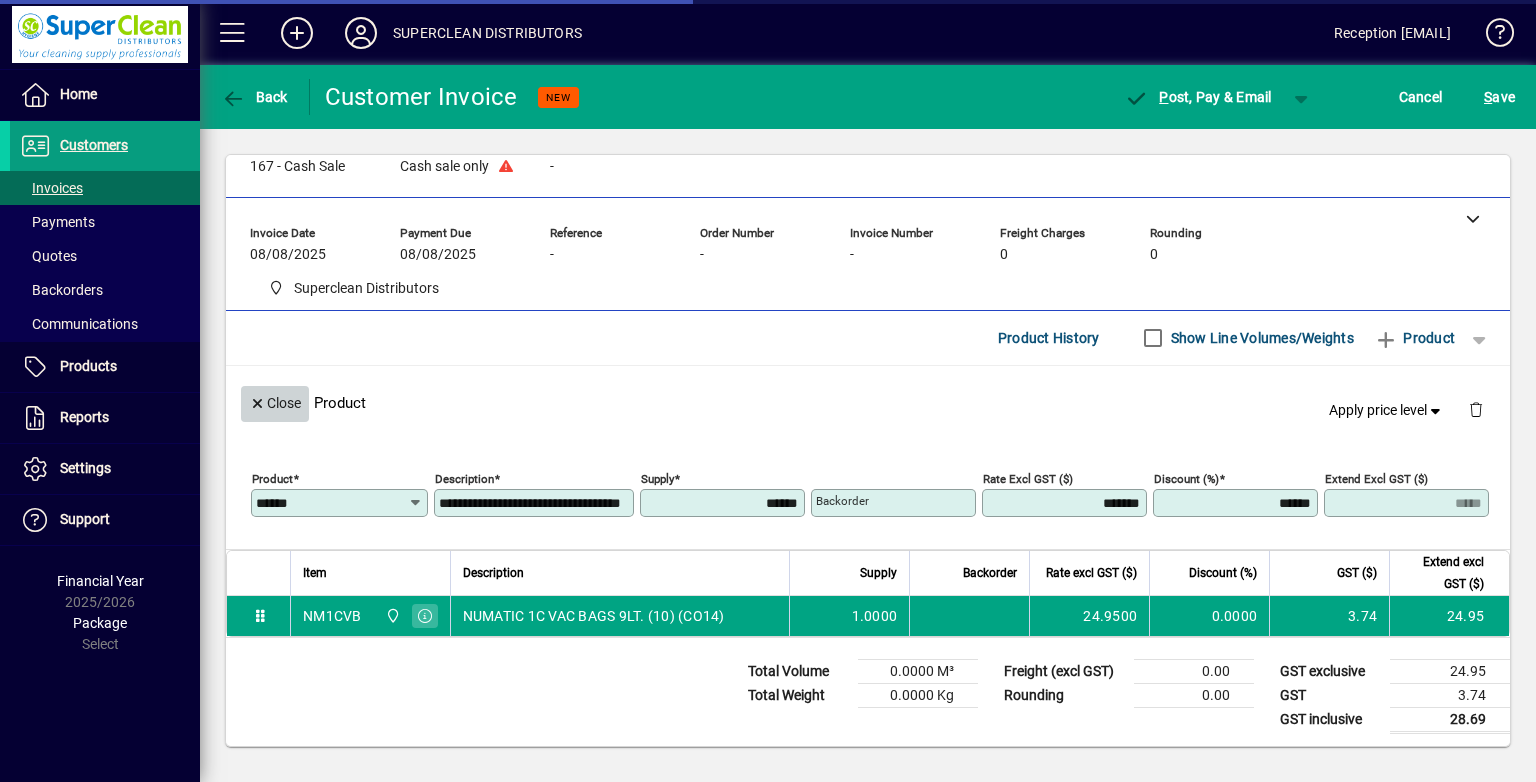 drag, startPoint x: 270, startPoint y: 401, endPoint x: 331, endPoint y: 384, distance: 63.324562 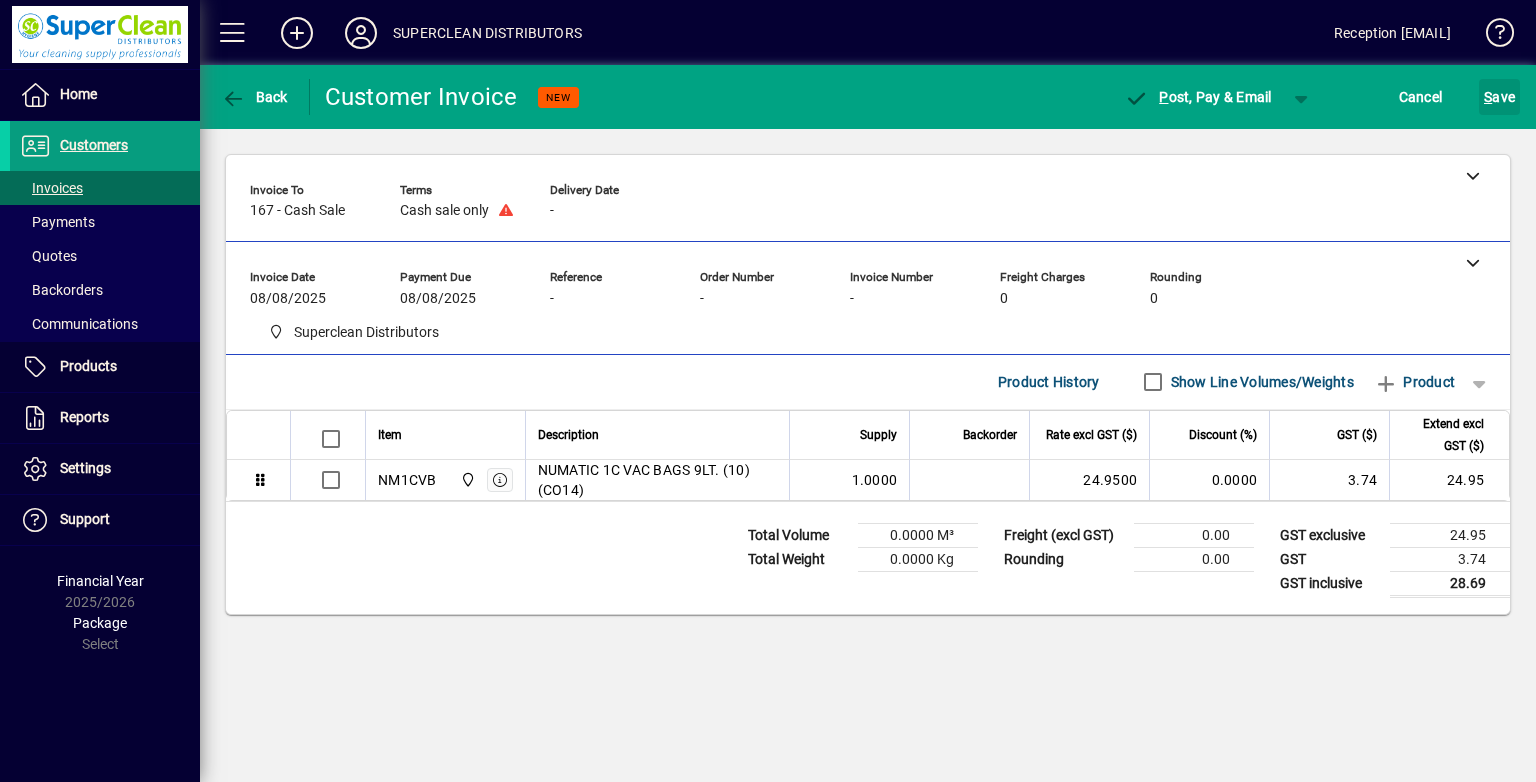 drag, startPoint x: 1496, startPoint y: 94, endPoint x: 1459, endPoint y: 115, distance: 42.544094 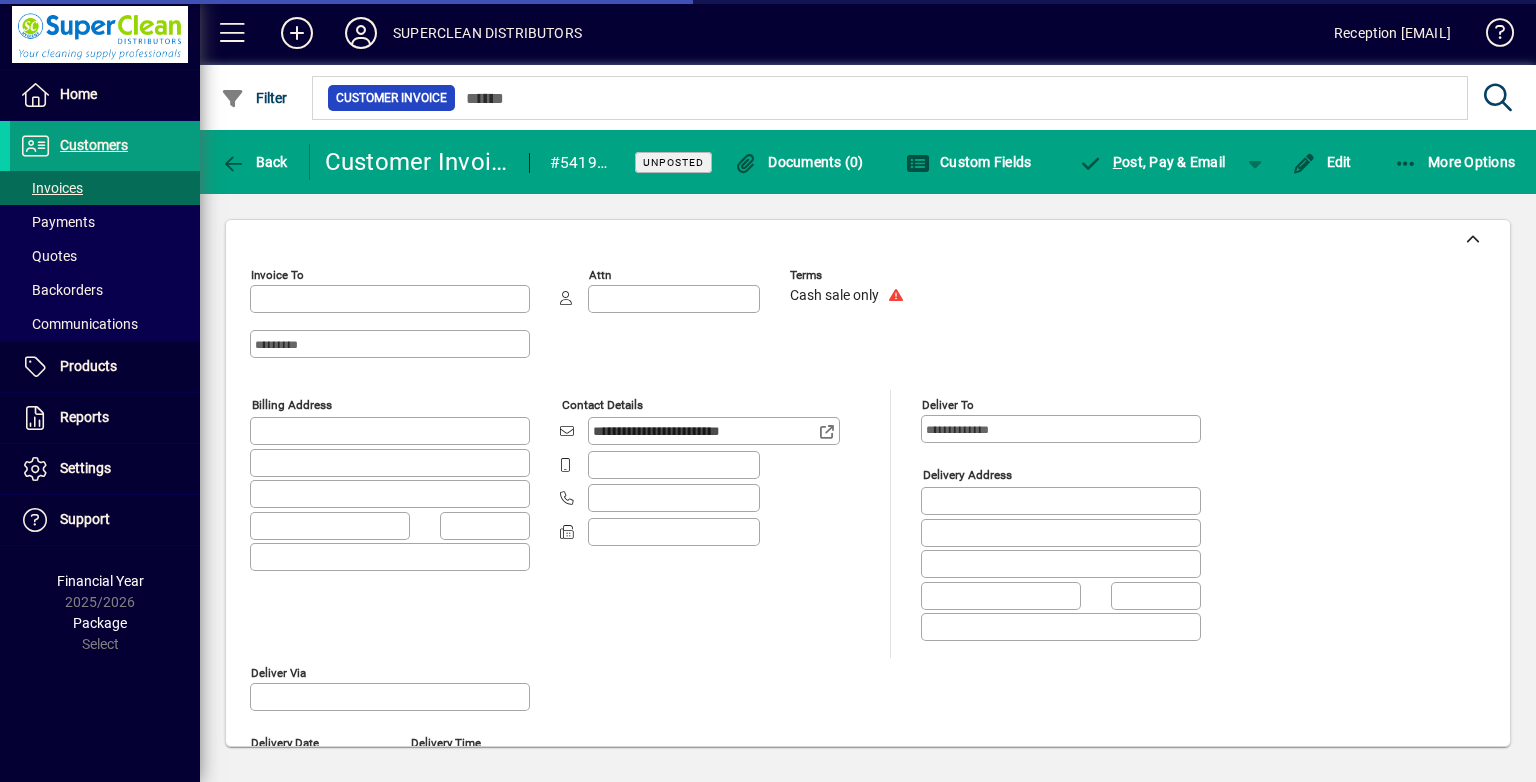 type on "**********" 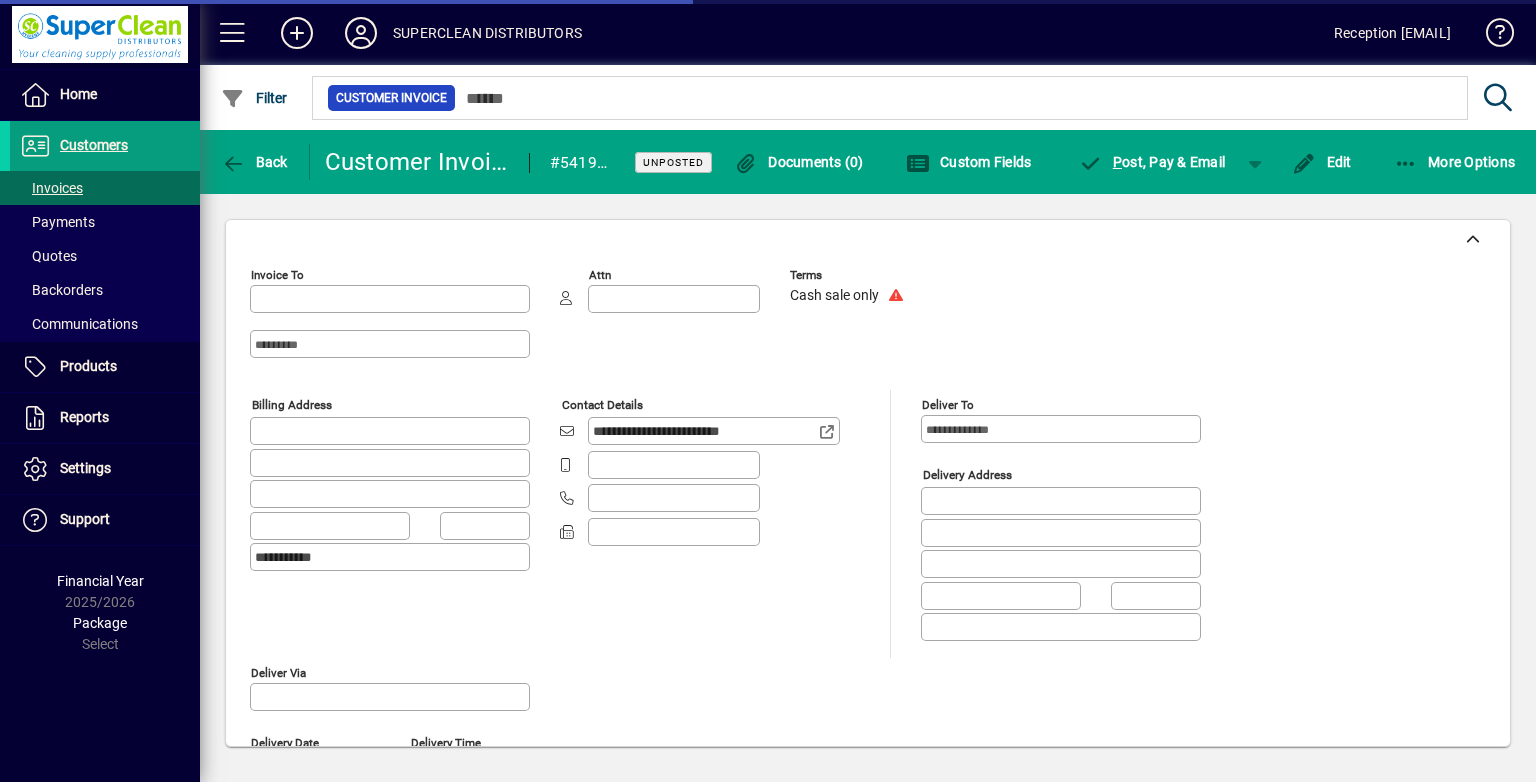 type on "******" 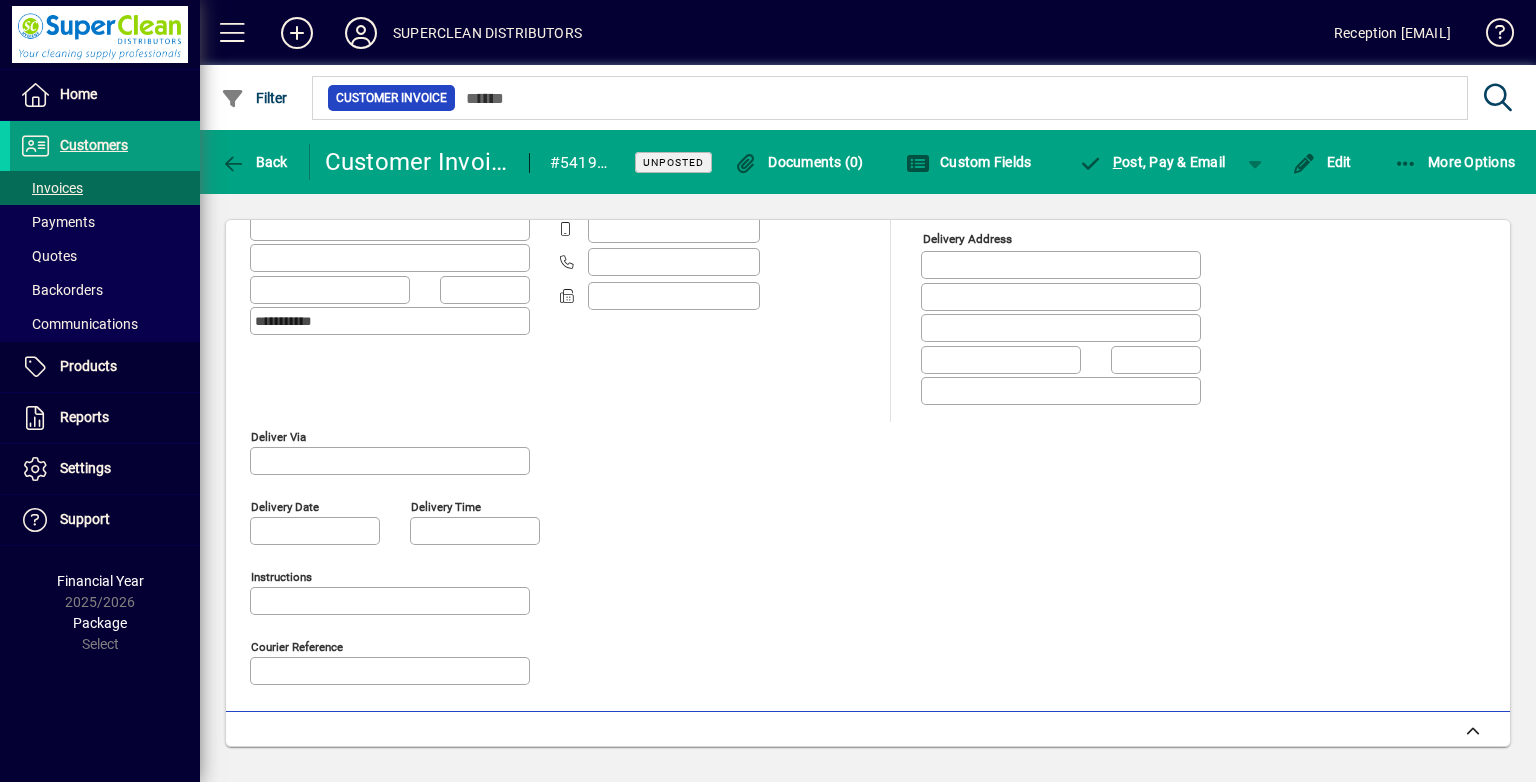 scroll, scrollTop: 151, scrollLeft: 0, axis: vertical 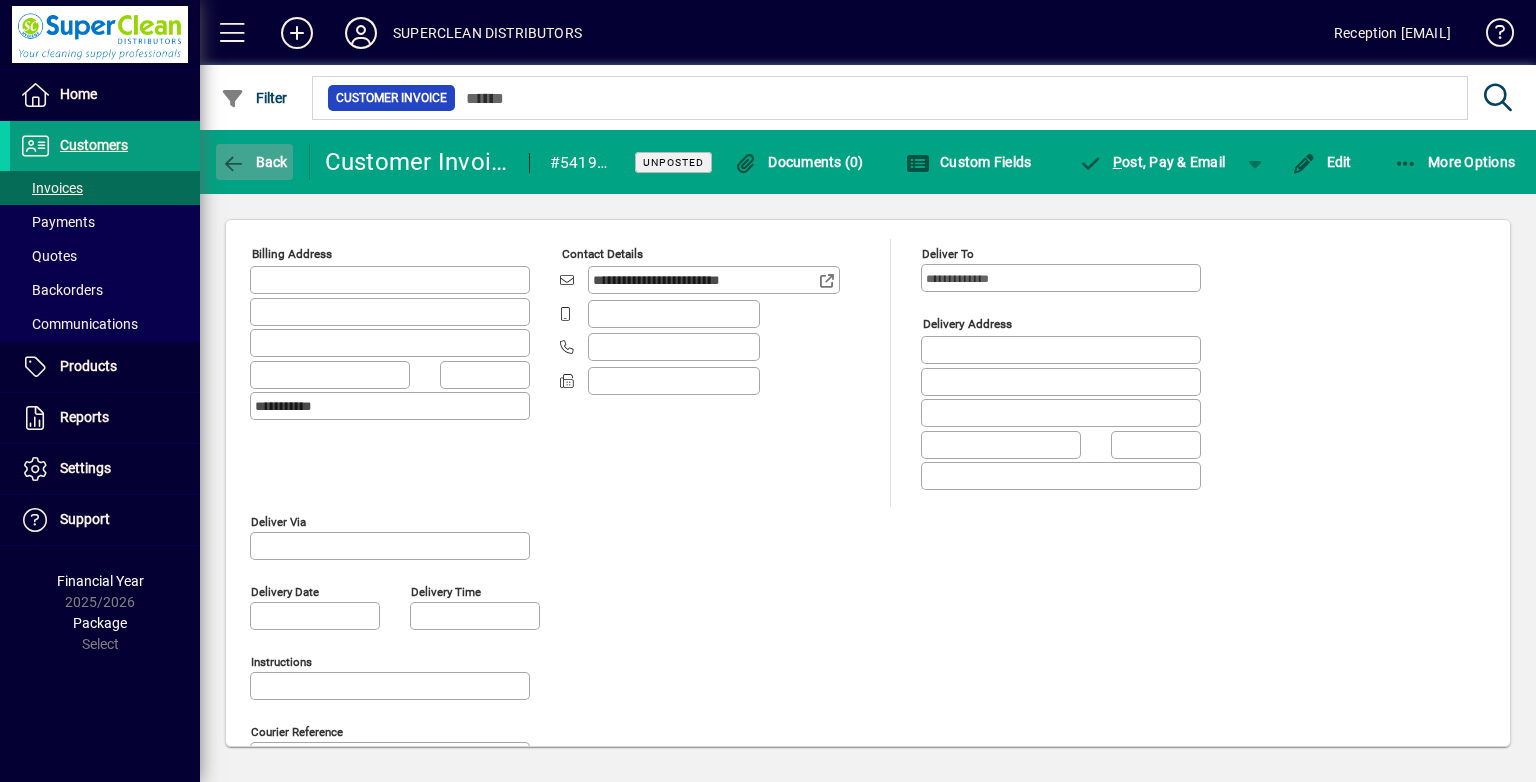 click 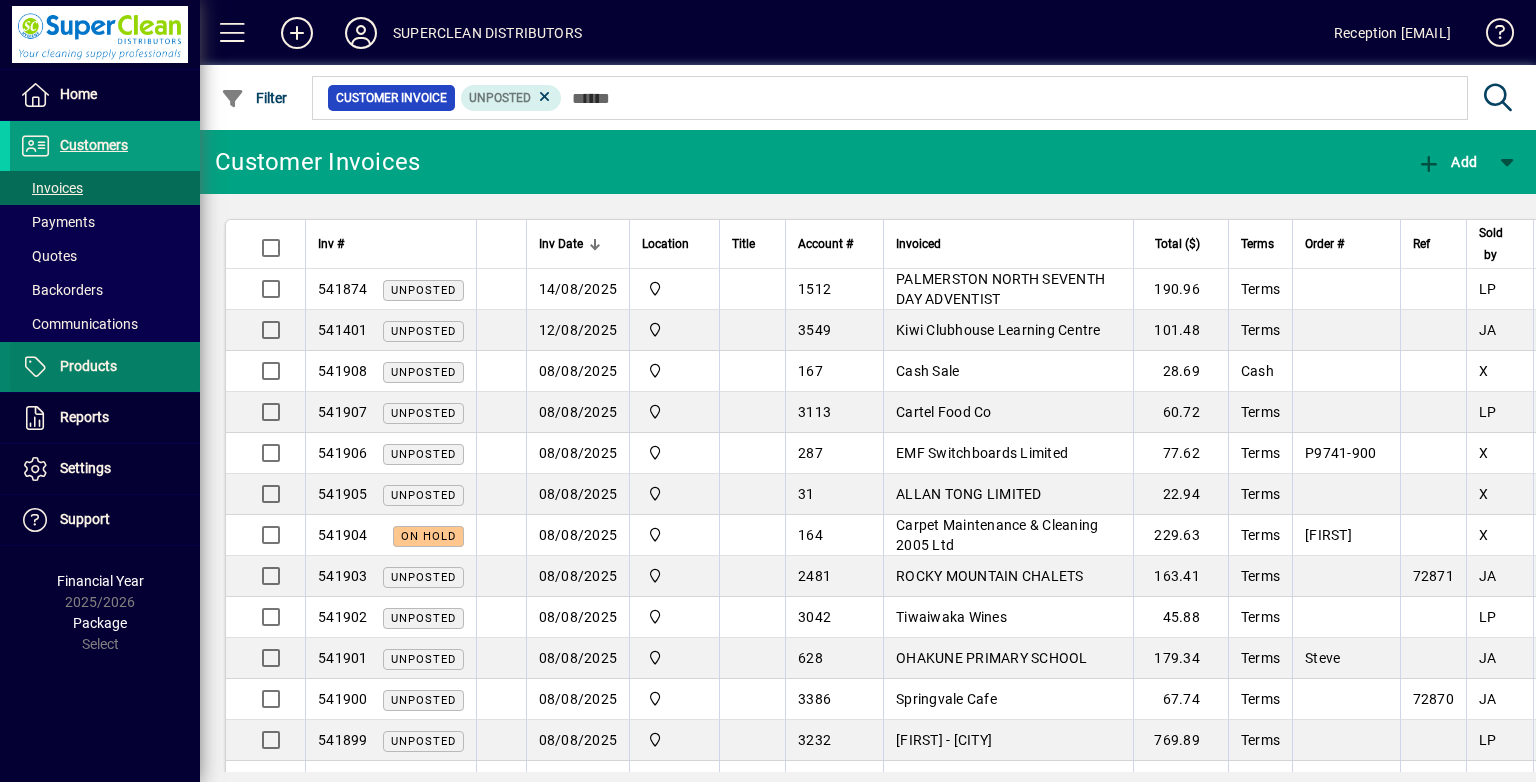click at bounding box center [105, 367] 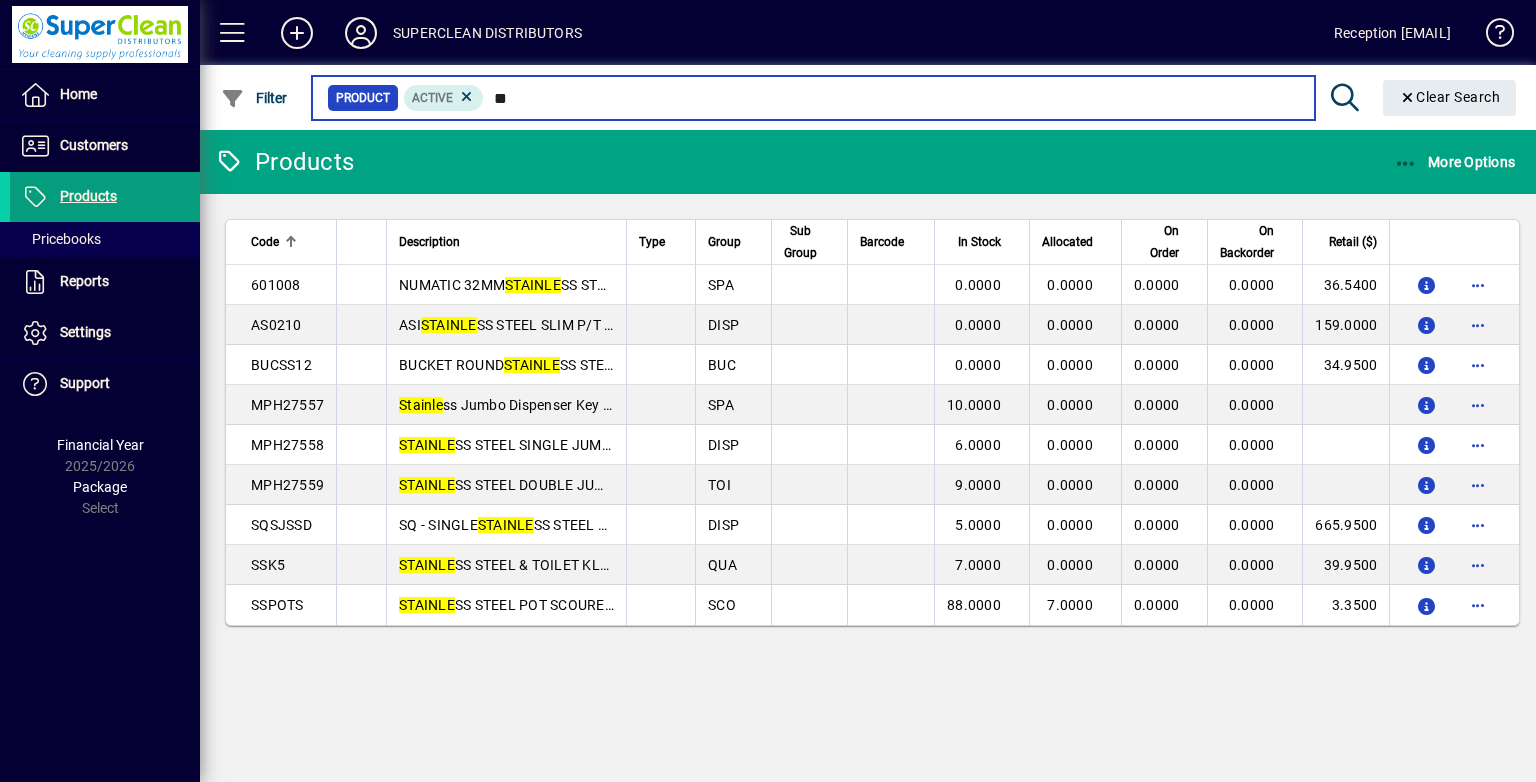 type on "*" 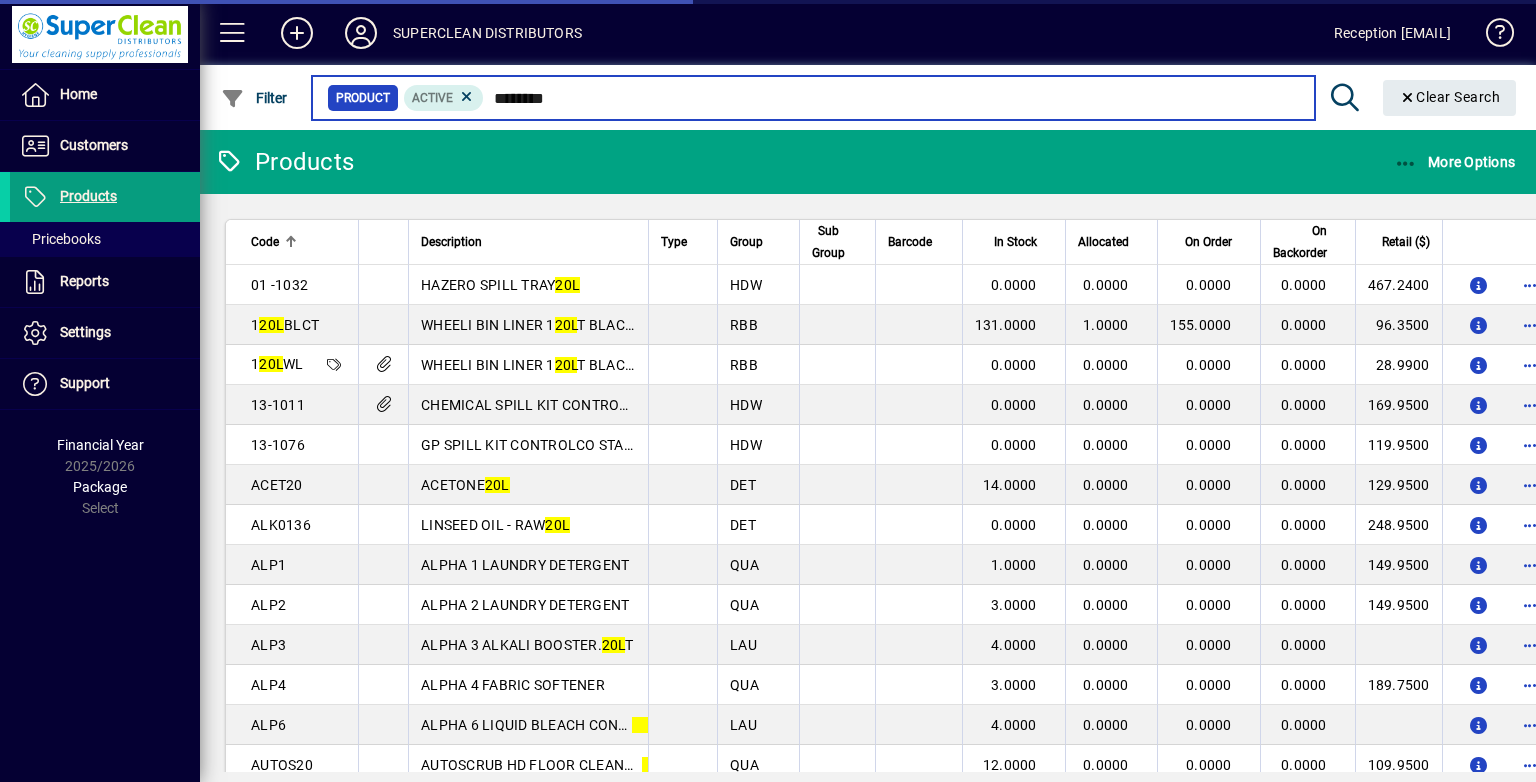 type on "*********" 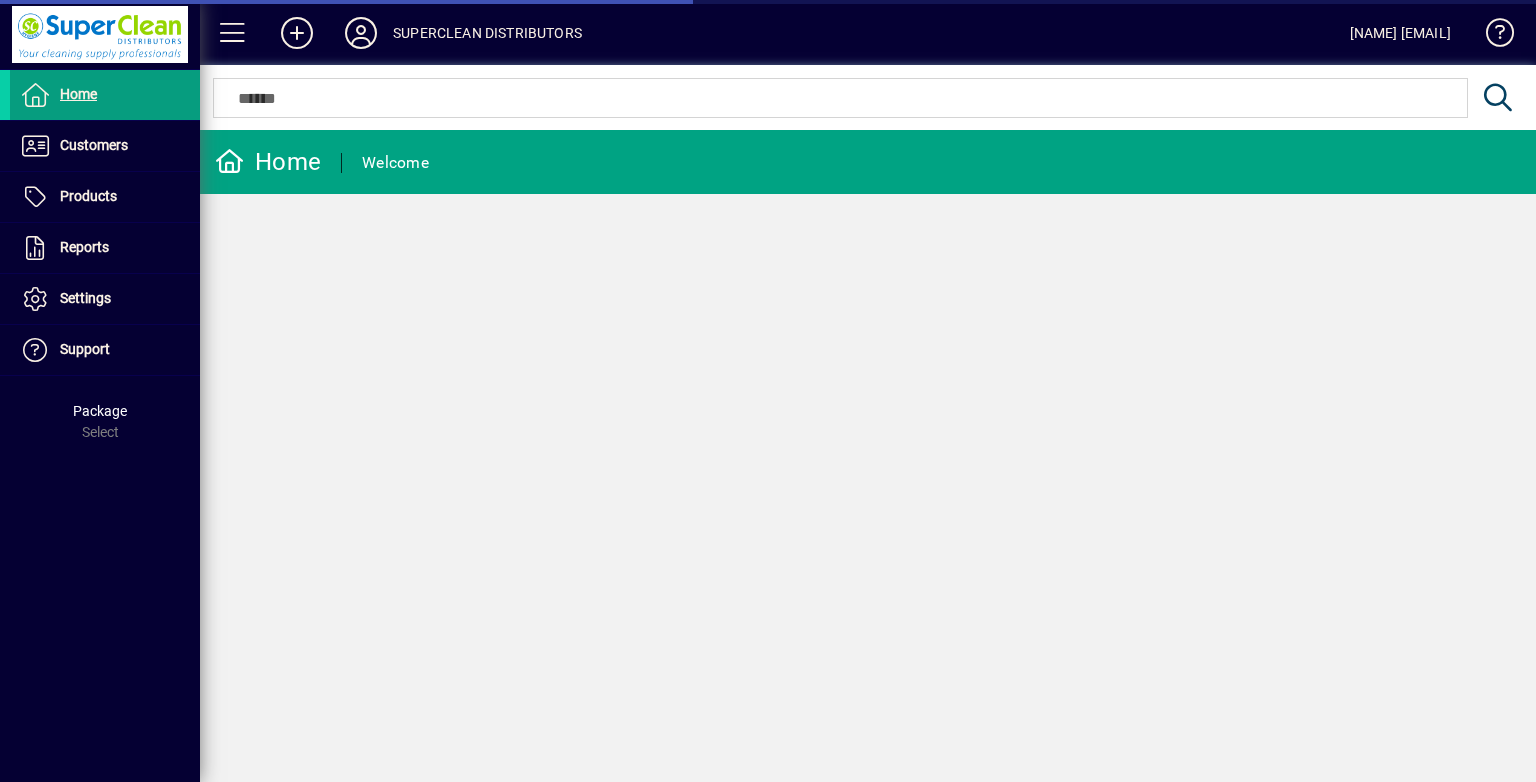 scroll, scrollTop: 0, scrollLeft: 0, axis: both 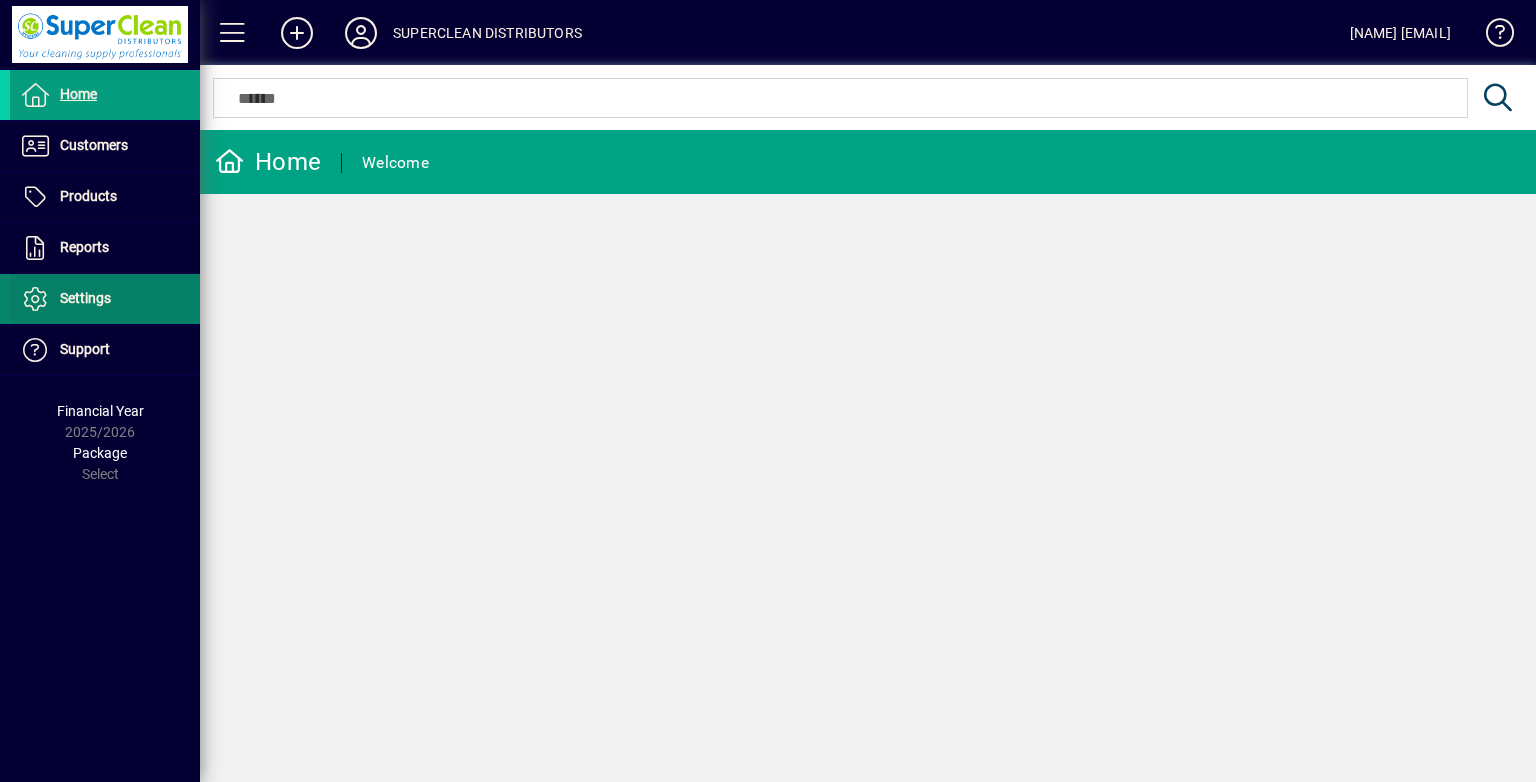 click on "Settings" at bounding box center [85, 298] 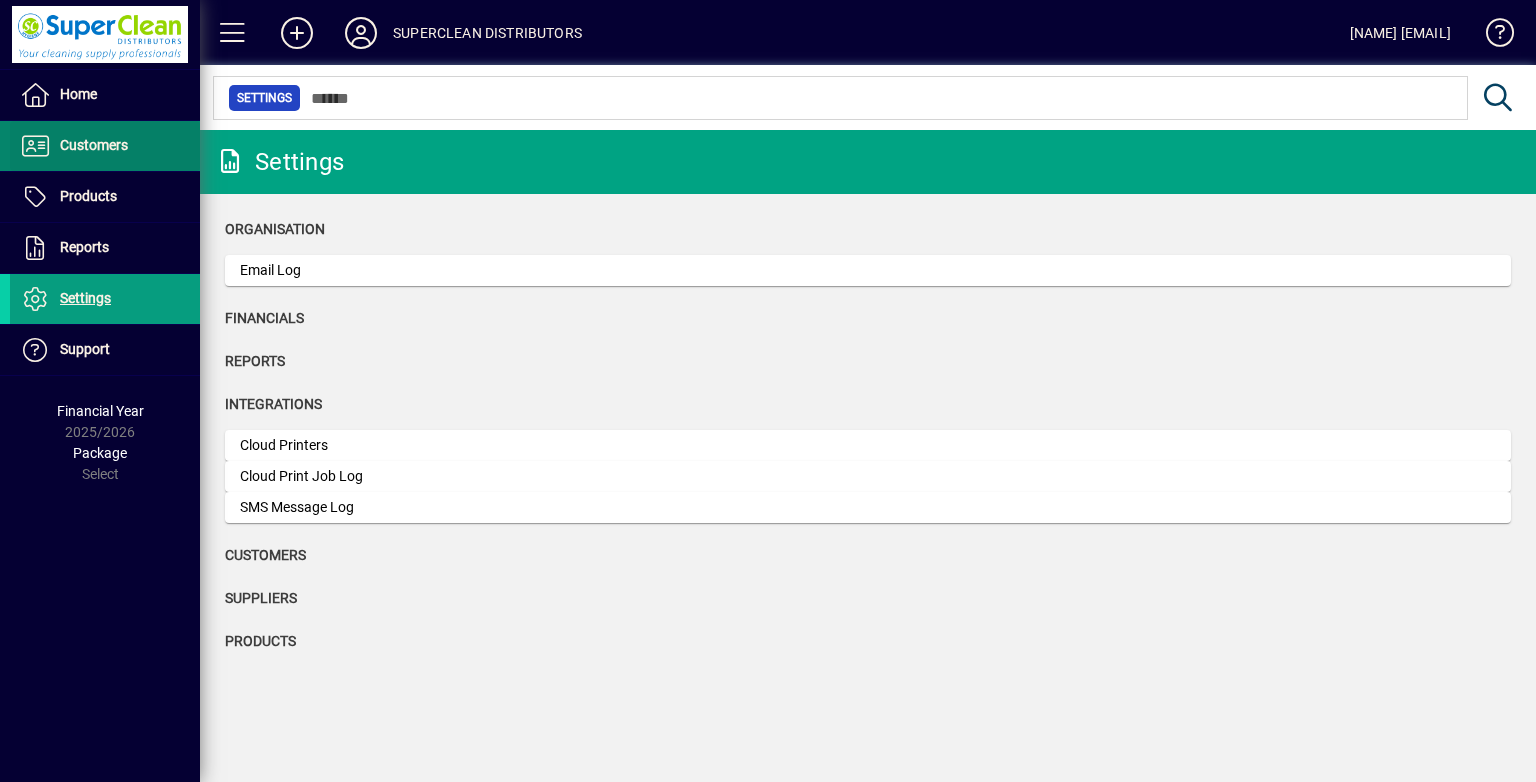 click at bounding box center (105, 146) 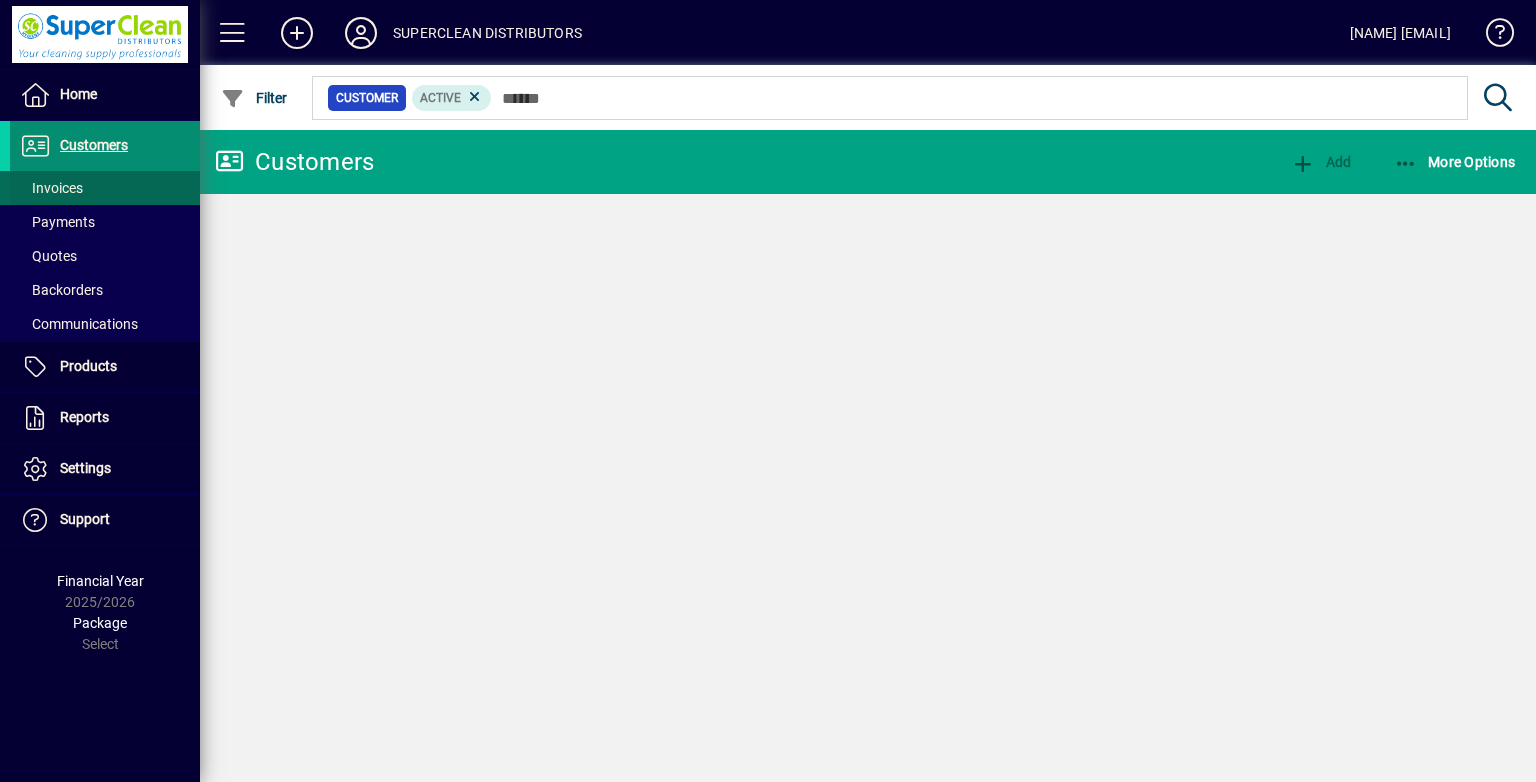 click at bounding box center [105, 188] 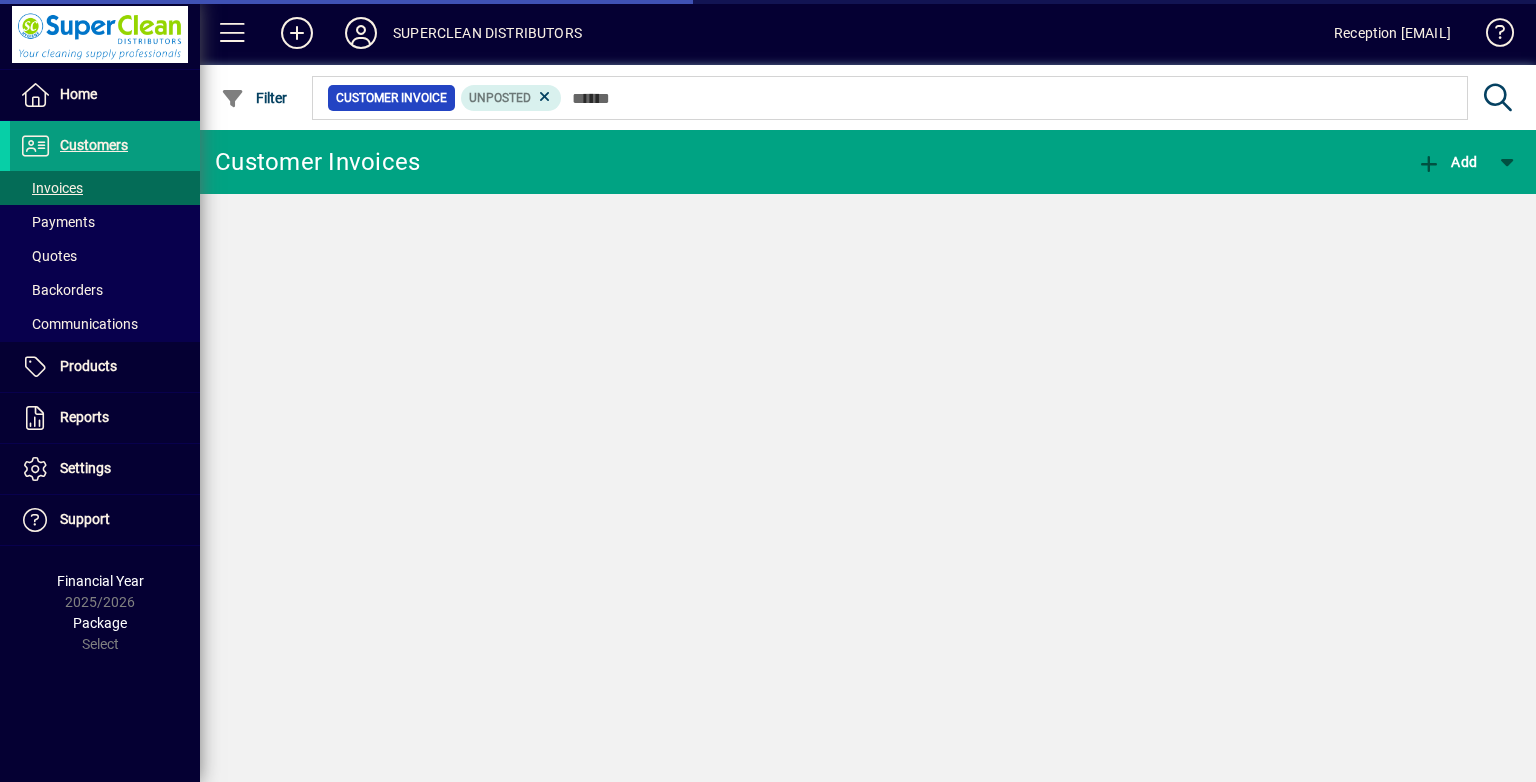 scroll, scrollTop: 0, scrollLeft: 0, axis: both 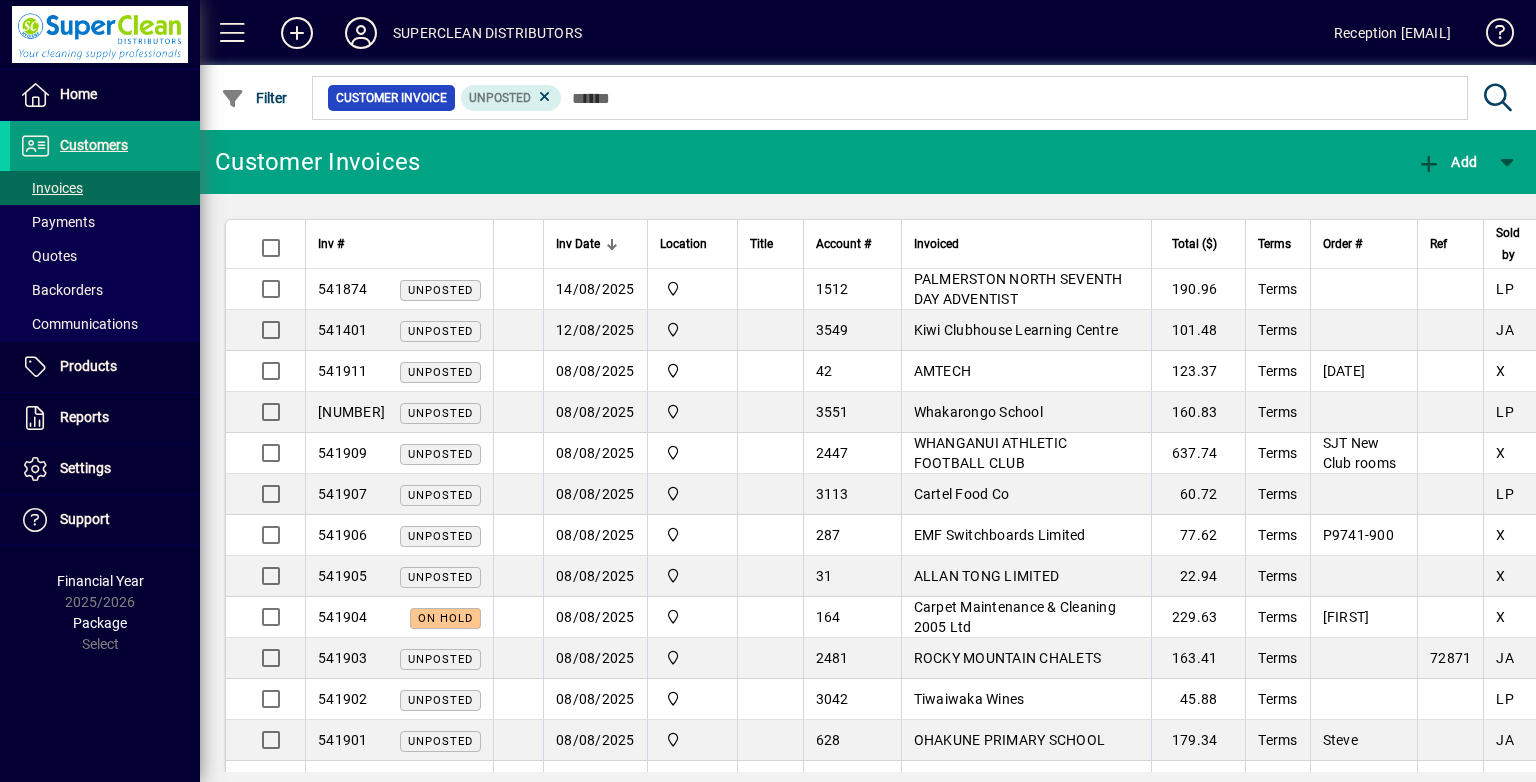 click 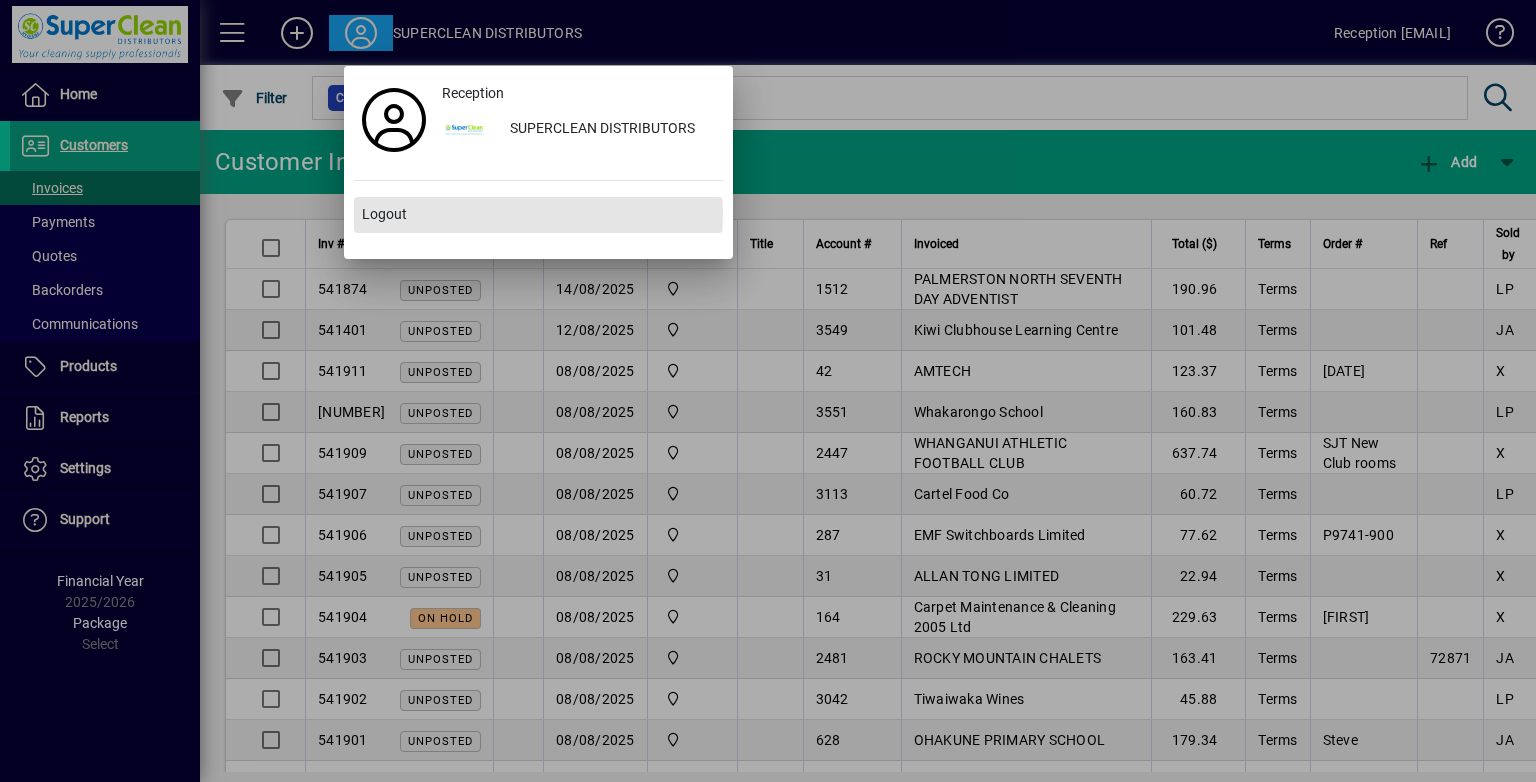 drag, startPoint x: 387, startPoint y: 214, endPoint x: 347, endPoint y: 369, distance: 160.07811 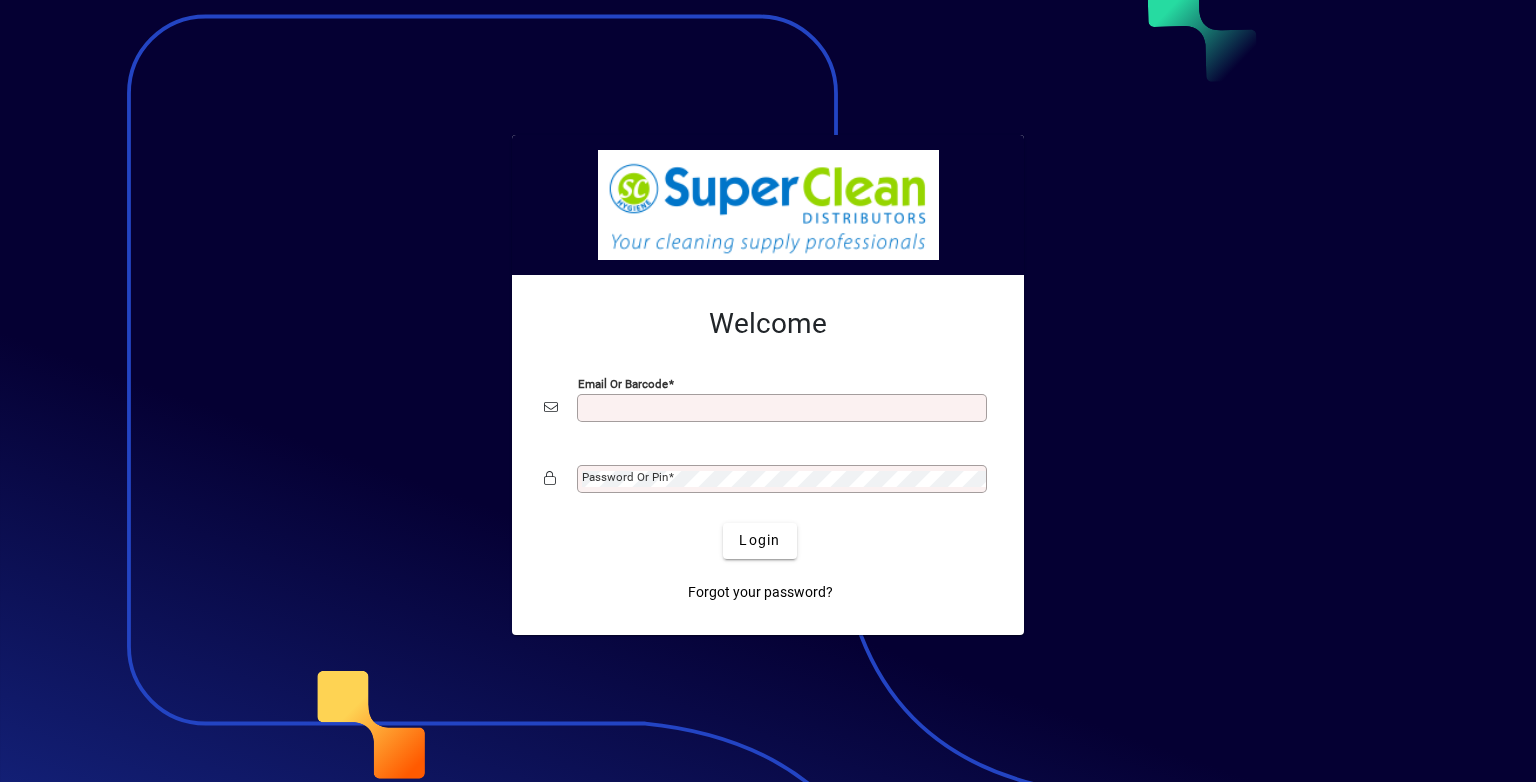 scroll, scrollTop: 0, scrollLeft: 0, axis: both 